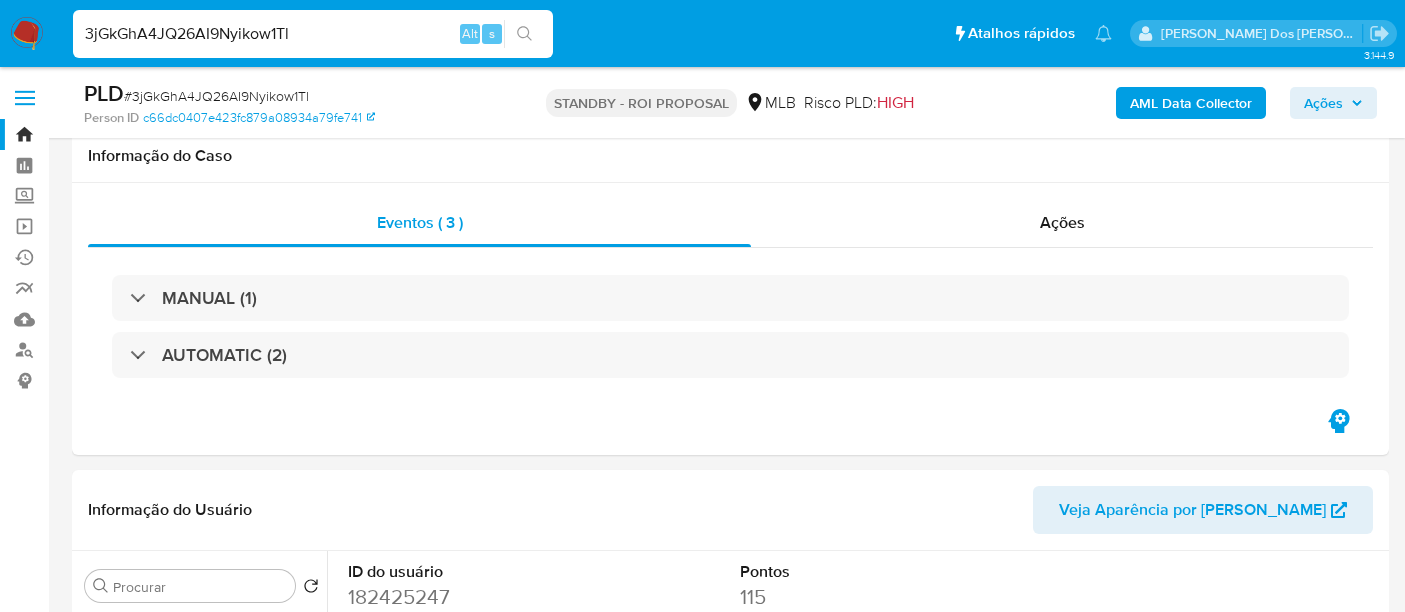 select on "10" 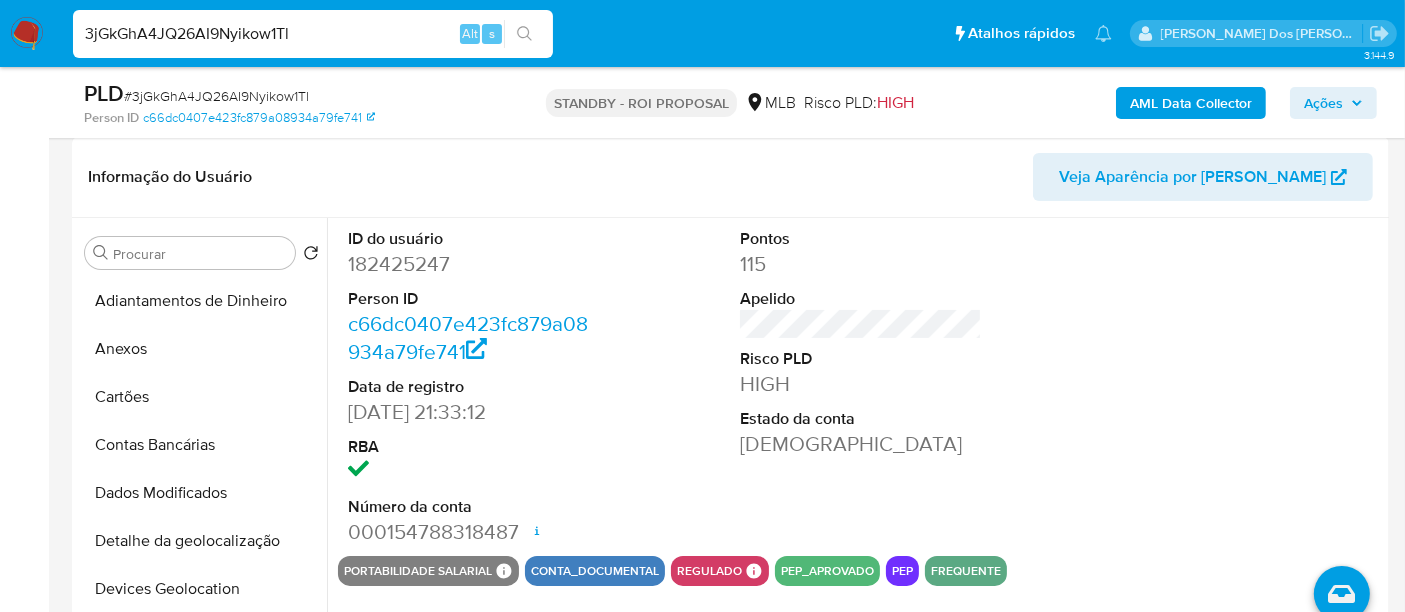 scroll, scrollTop: 622, scrollLeft: 0, axis: vertical 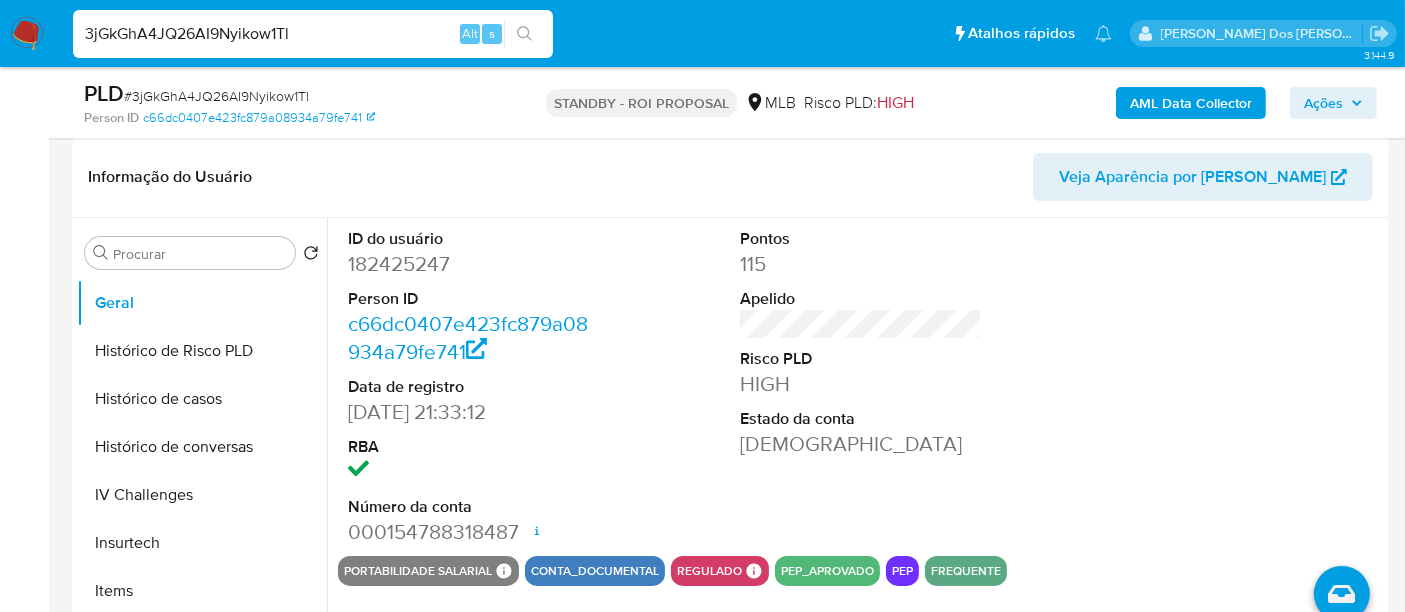 type 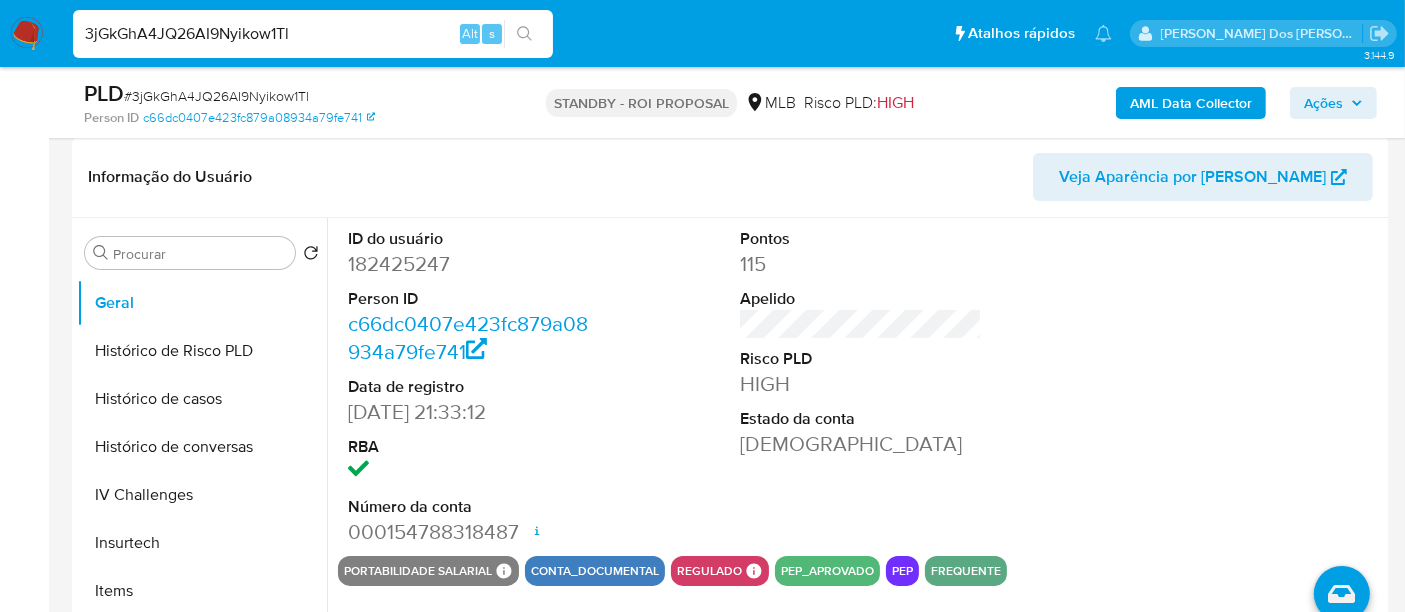 click at bounding box center (27, 34) 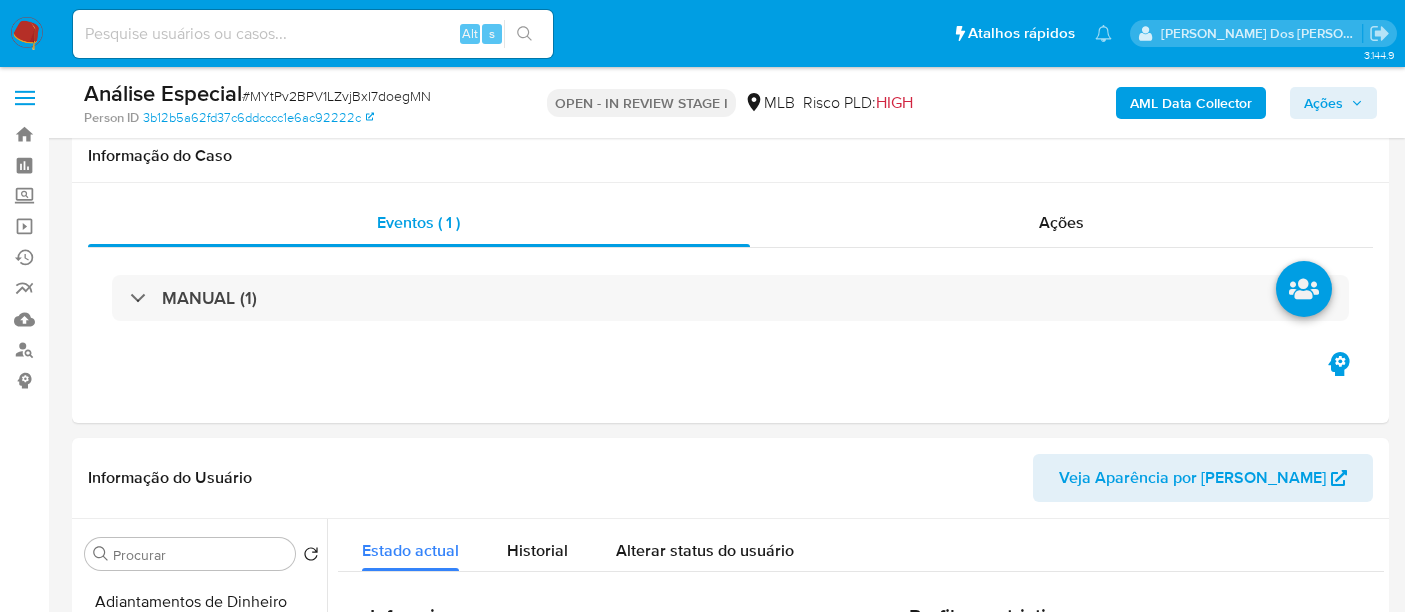 select on "10" 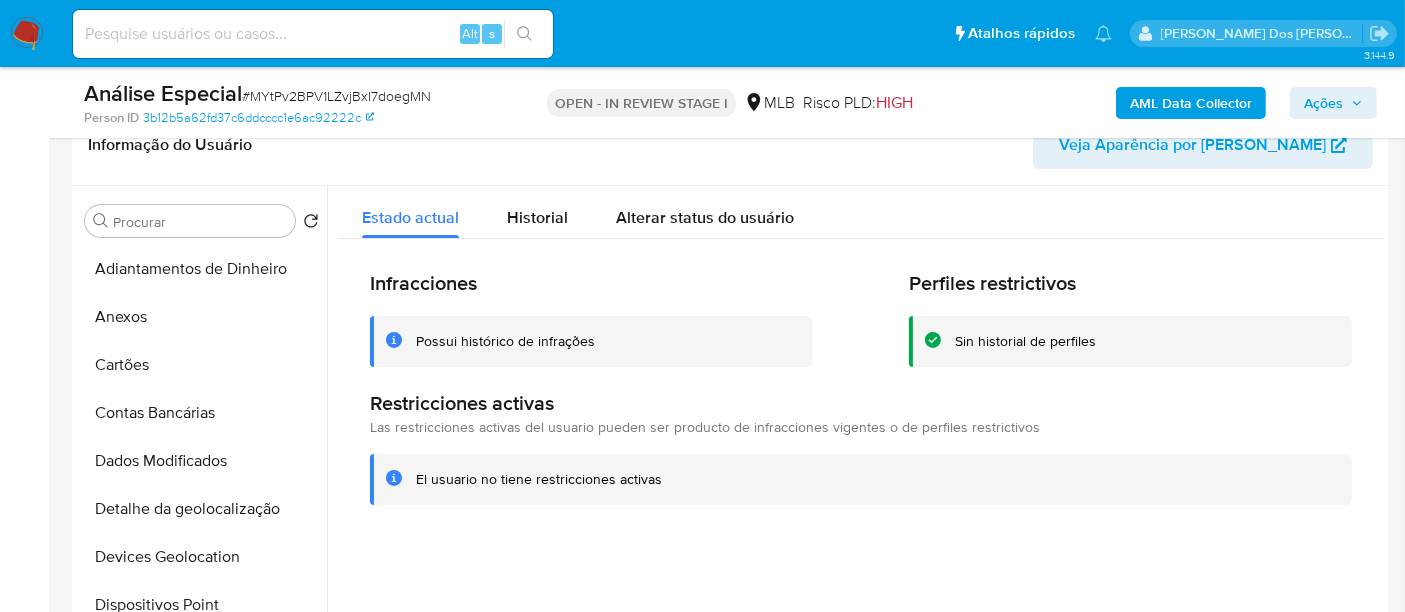 scroll, scrollTop: 844, scrollLeft: 0, axis: vertical 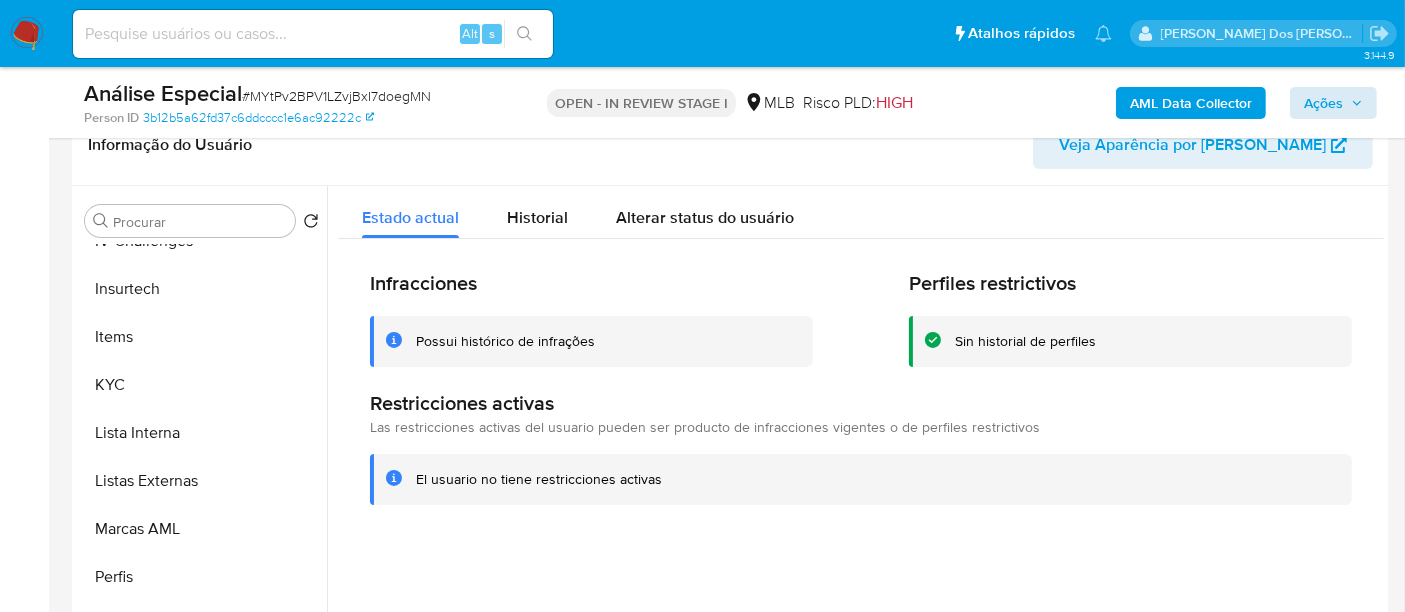 click on "Ações" at bounding box center [1323, 103] 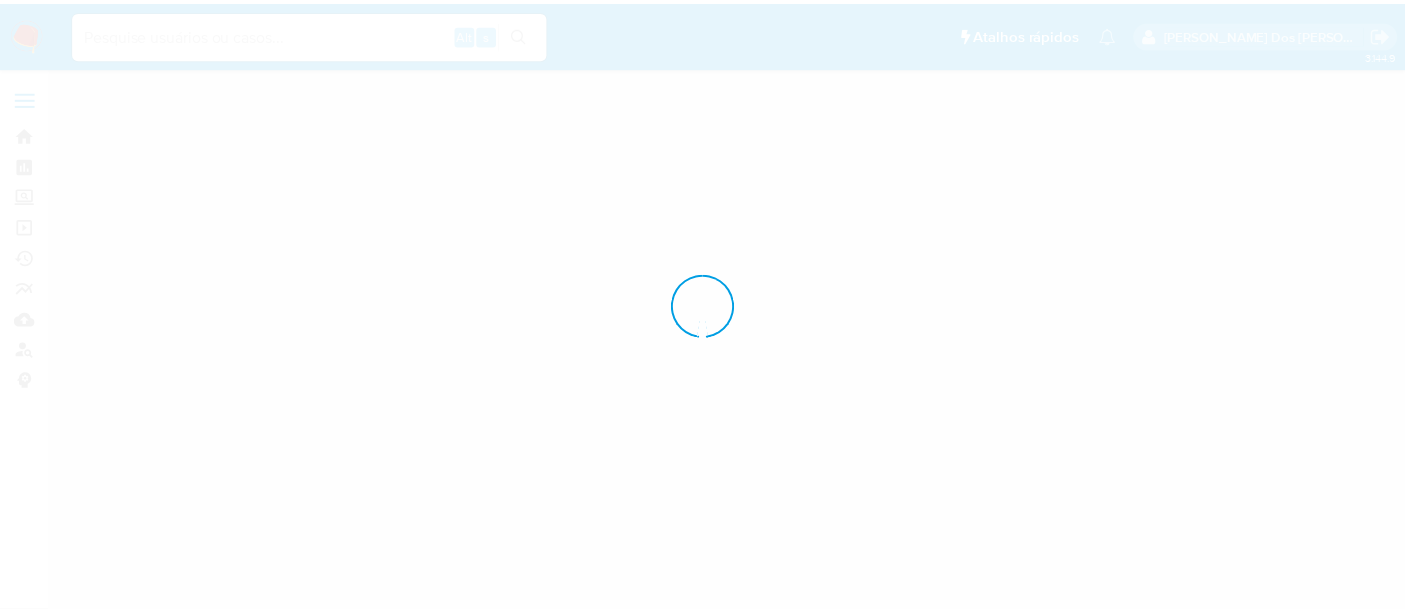 scroll, scrollTop: 0, scrollLeft: 0, axis: both 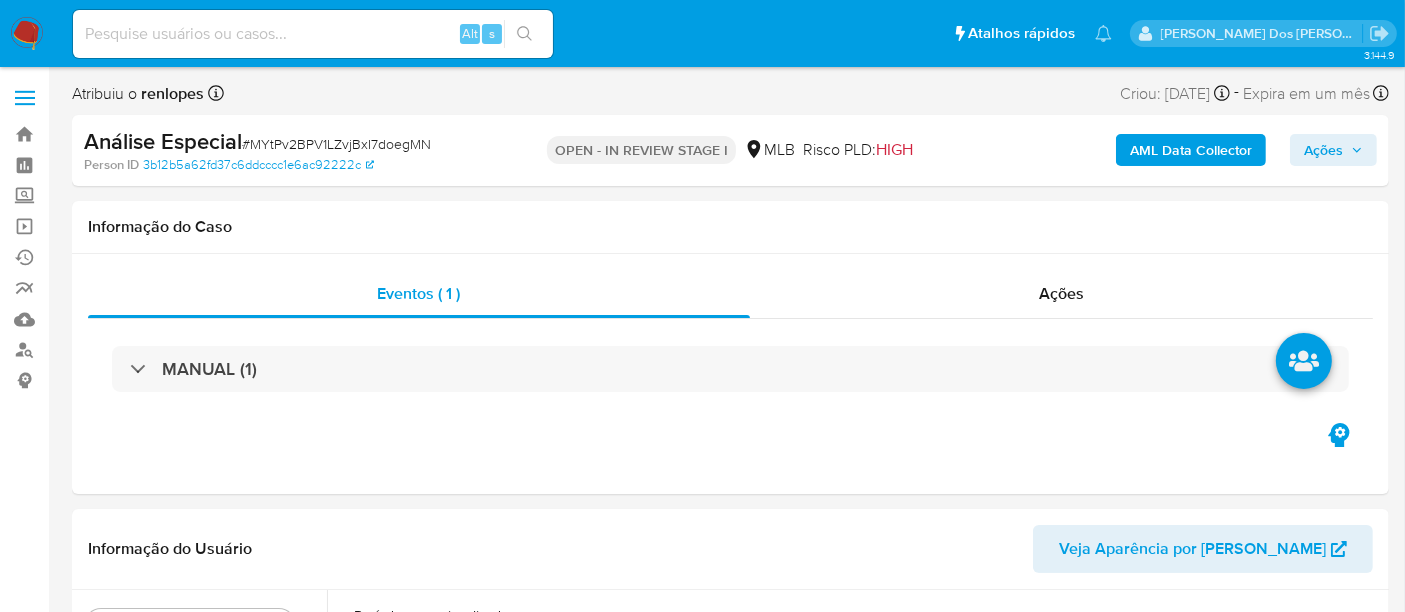 click on "Ações" at bounding box center (1323, 150) 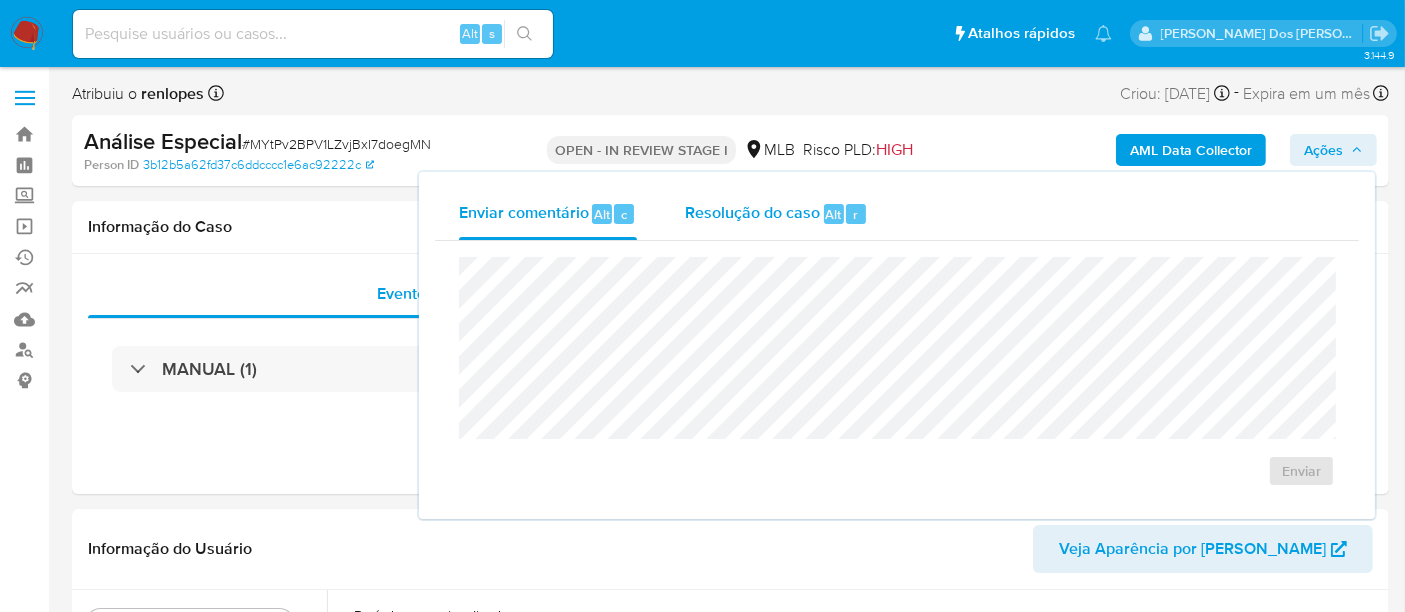 click on "Resolução do caso" at bounding box center (752, 213) 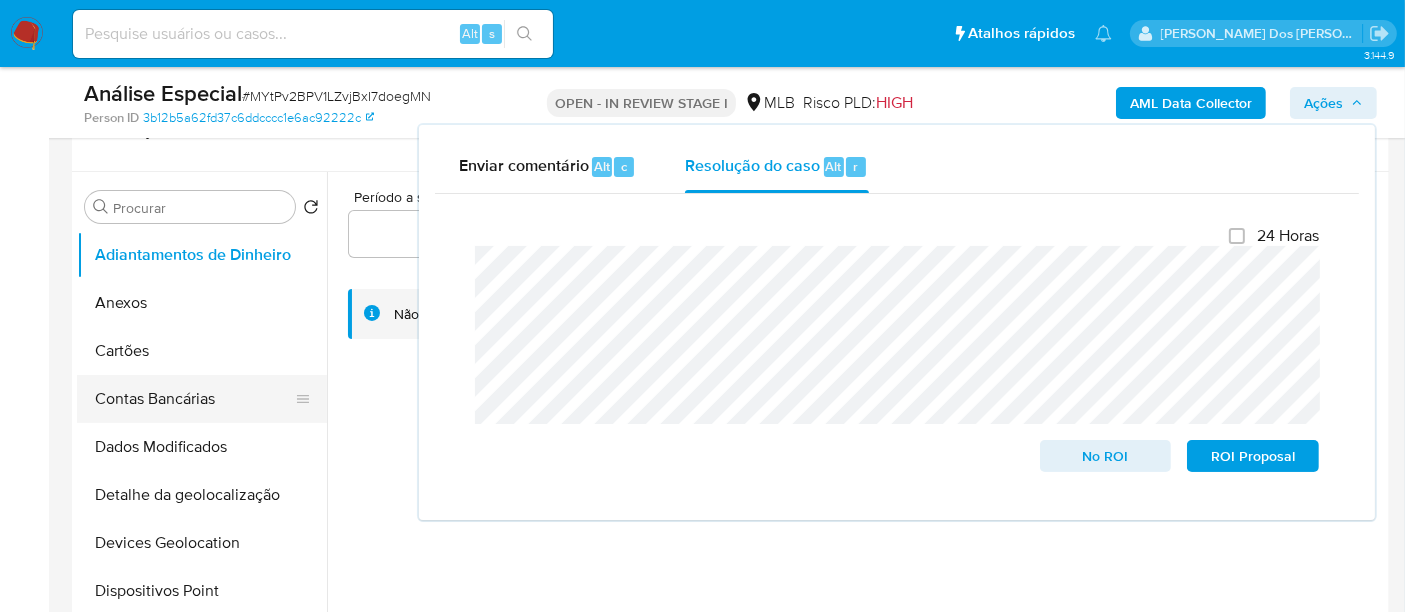 scroll, scrollTop: 444, scrollLeft: 0, axis: vertical 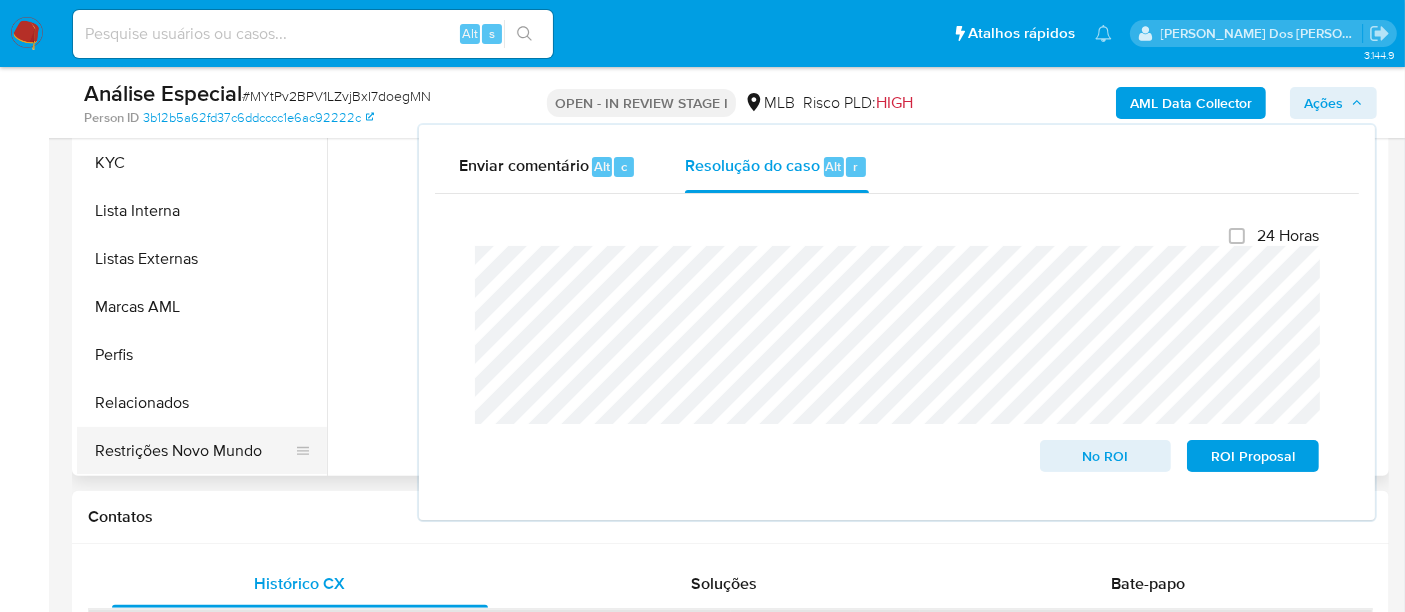 click on "Restrições Novo Mundo" at bounding box center [194, 451] 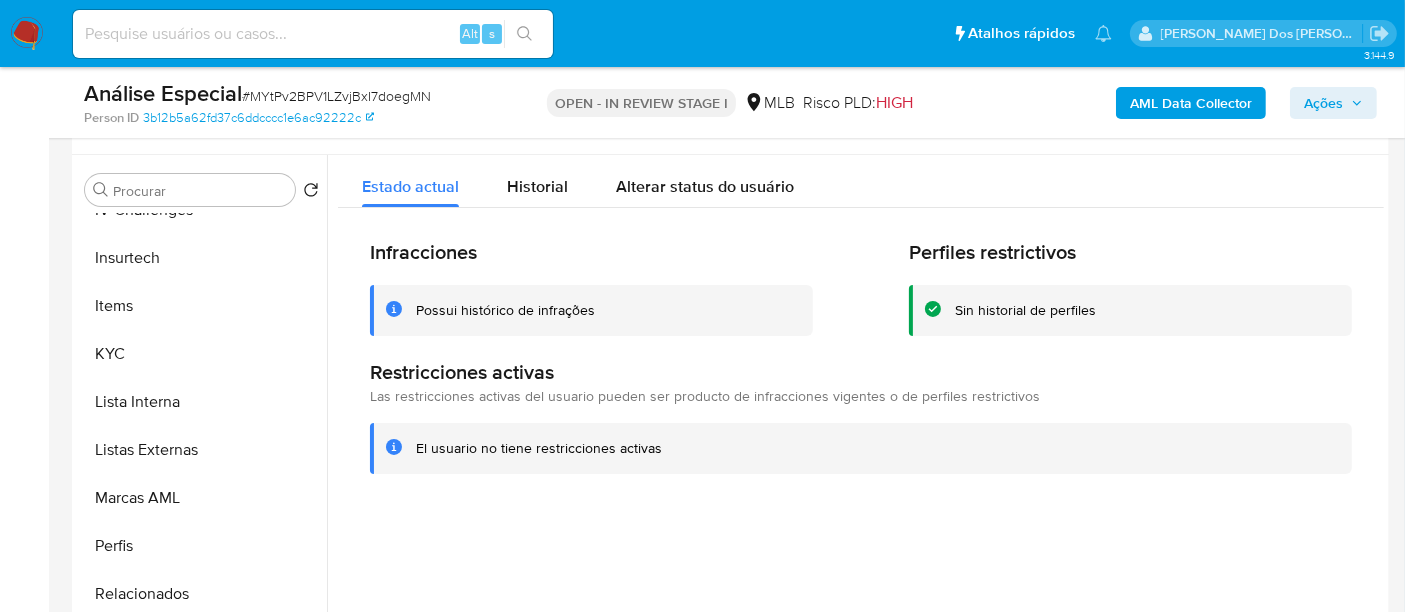 scroll, scrollTop: 333, scrollLeft: 0, axis: vertical 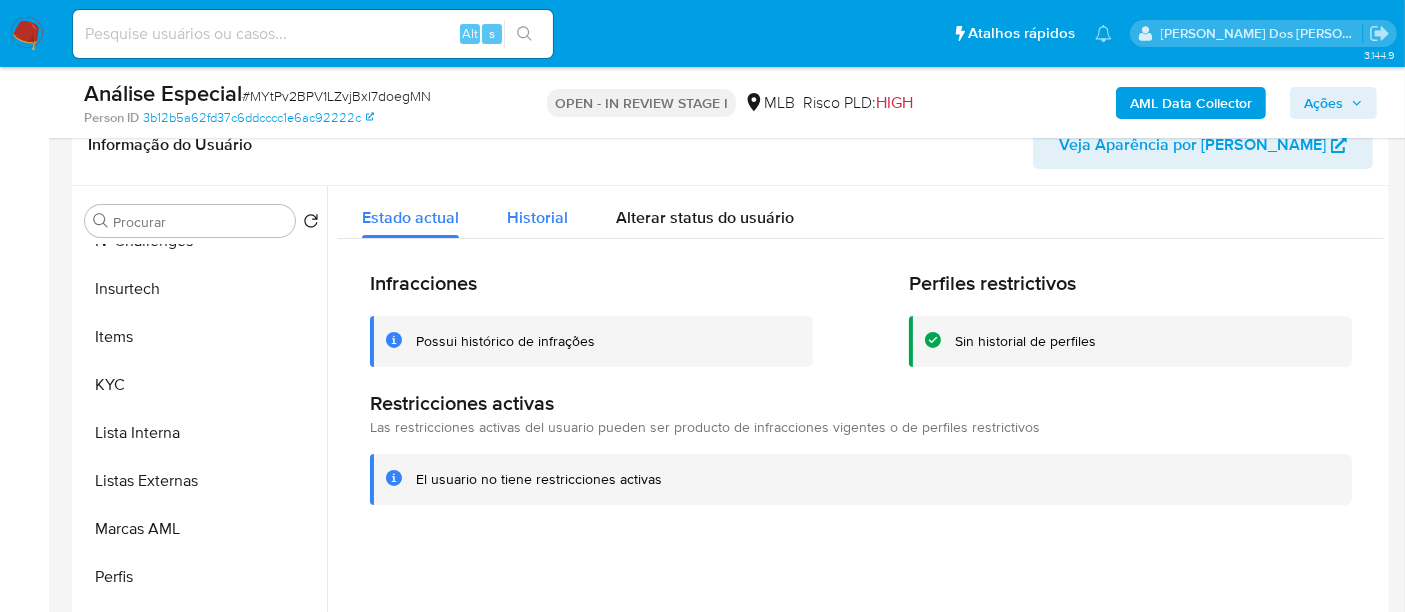 click on "Historial" at bounding box center [537, 212] 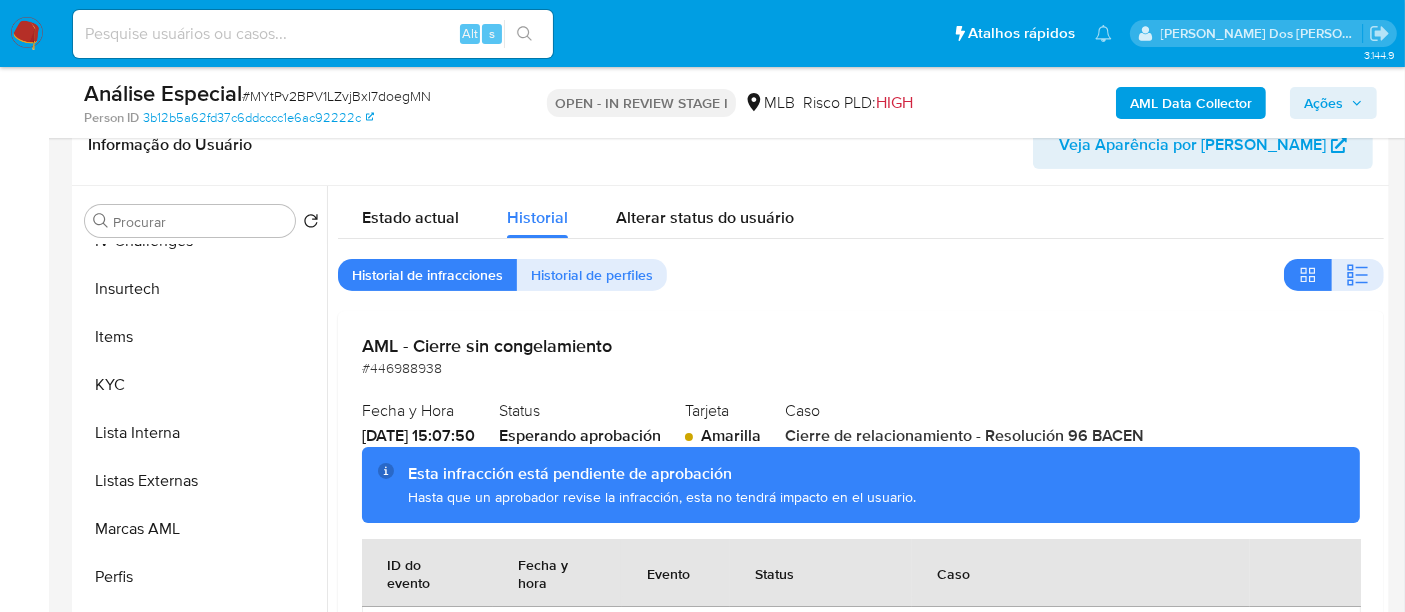 type 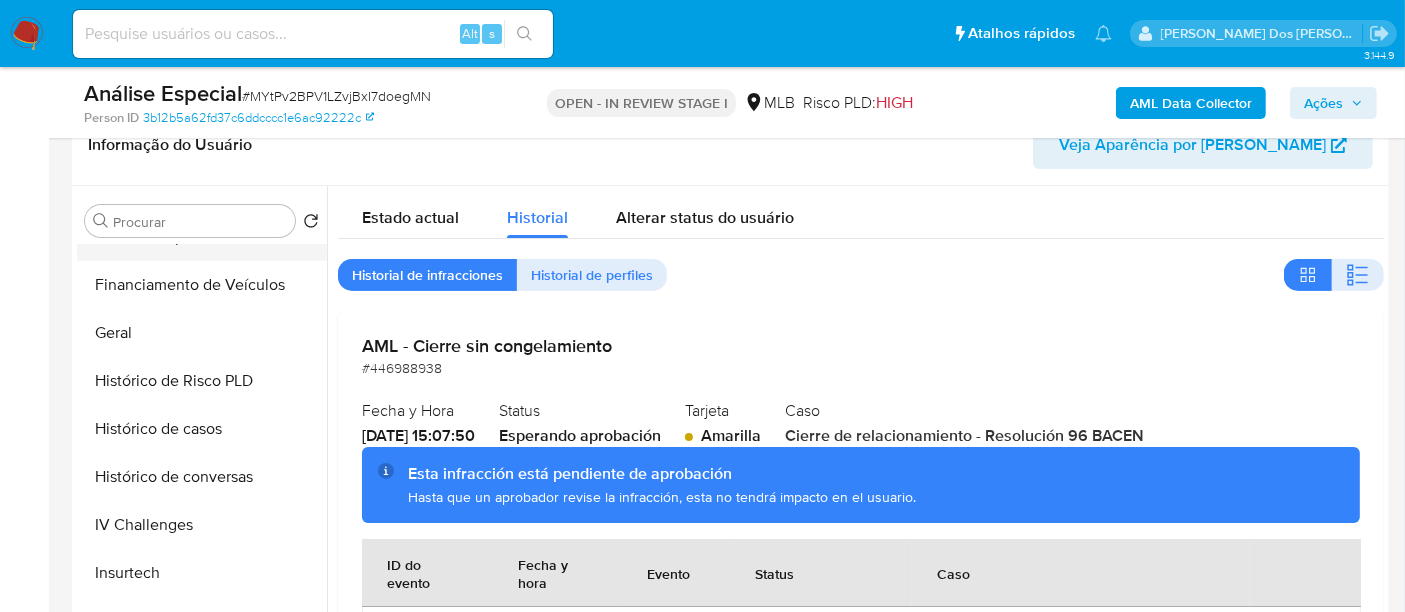 scroll, scrollTop: 511, scrollLeft: 0, axis: vertical 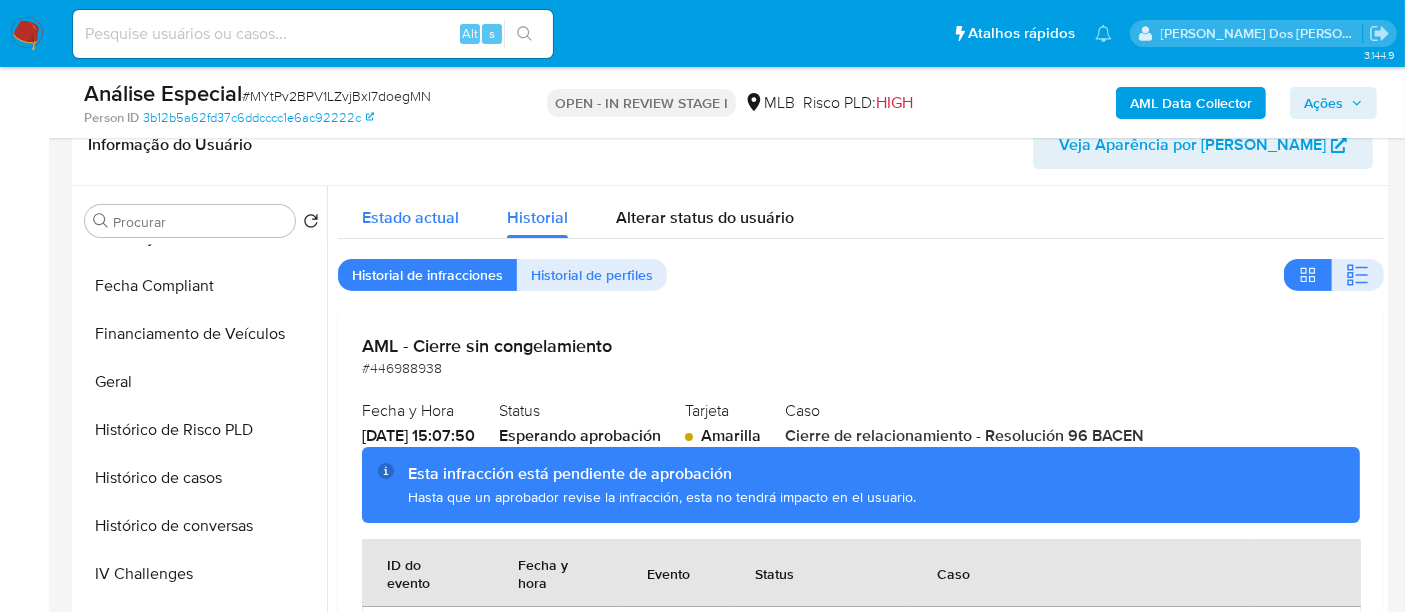 click on "Estado actual" at bounding box center [410, 217] 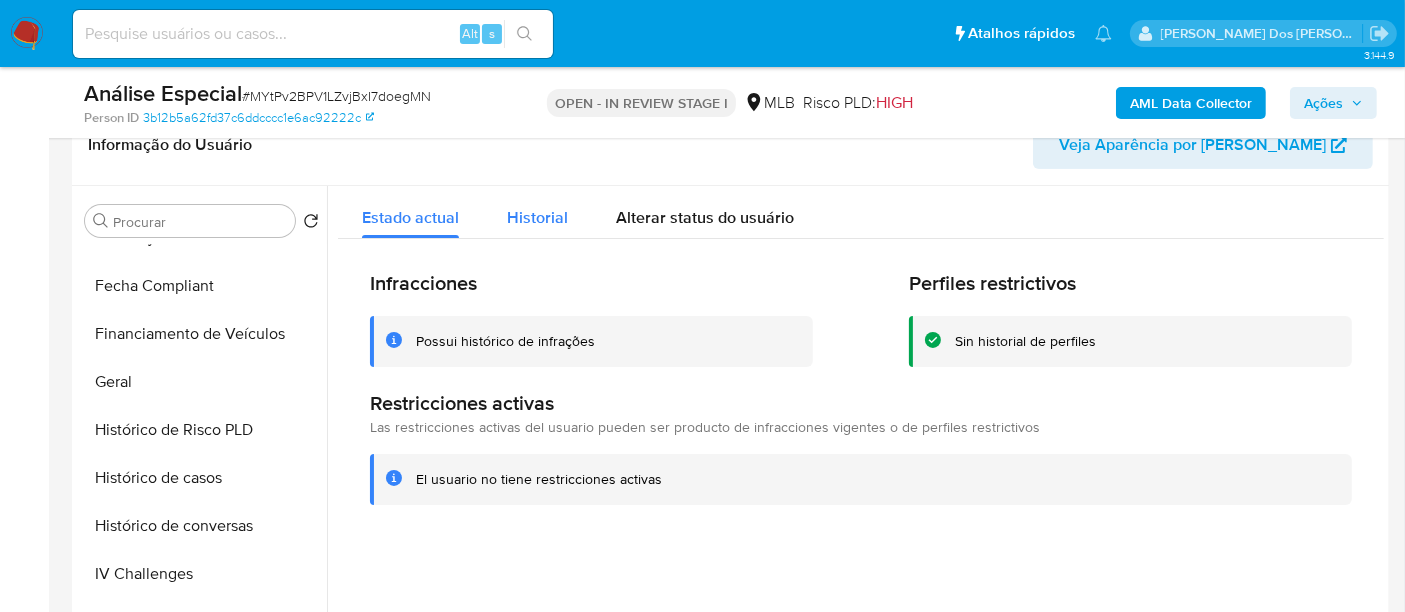 click on "Historial" at bounding box center (537, 217) 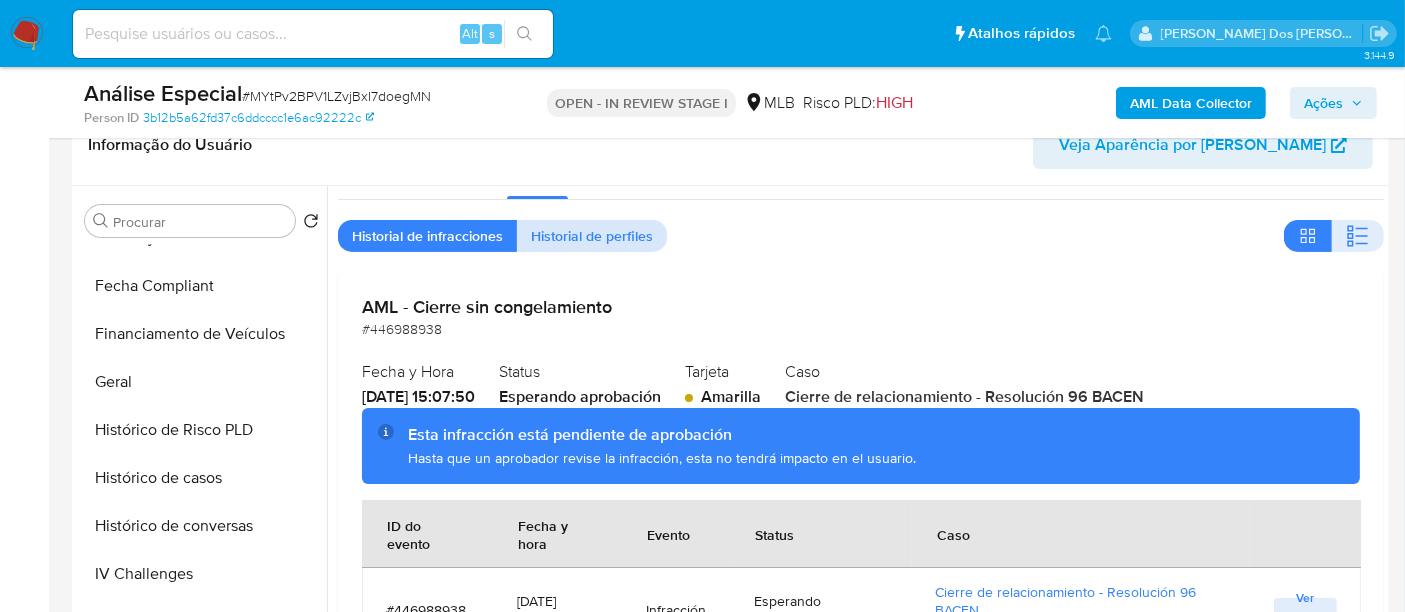 scroll, scrollTop: 59, scrollLeft: 0, axis: vertical 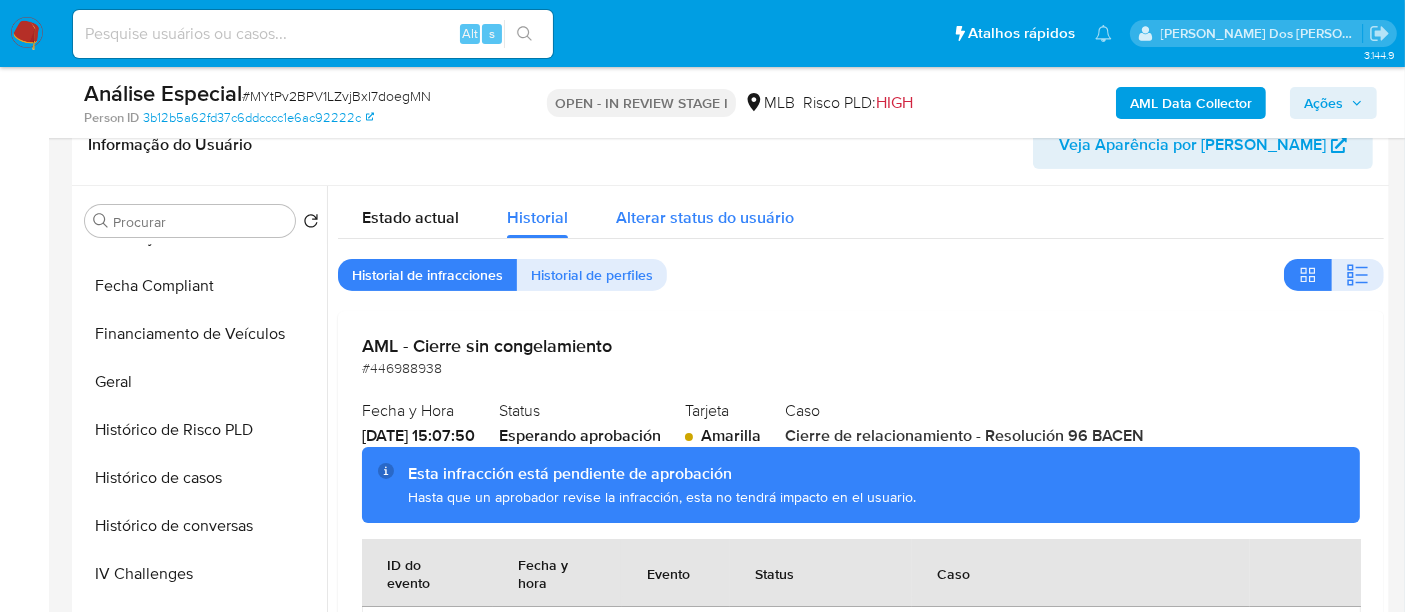 click on "Alterar status do usuário" at bounding box center (705, 217) 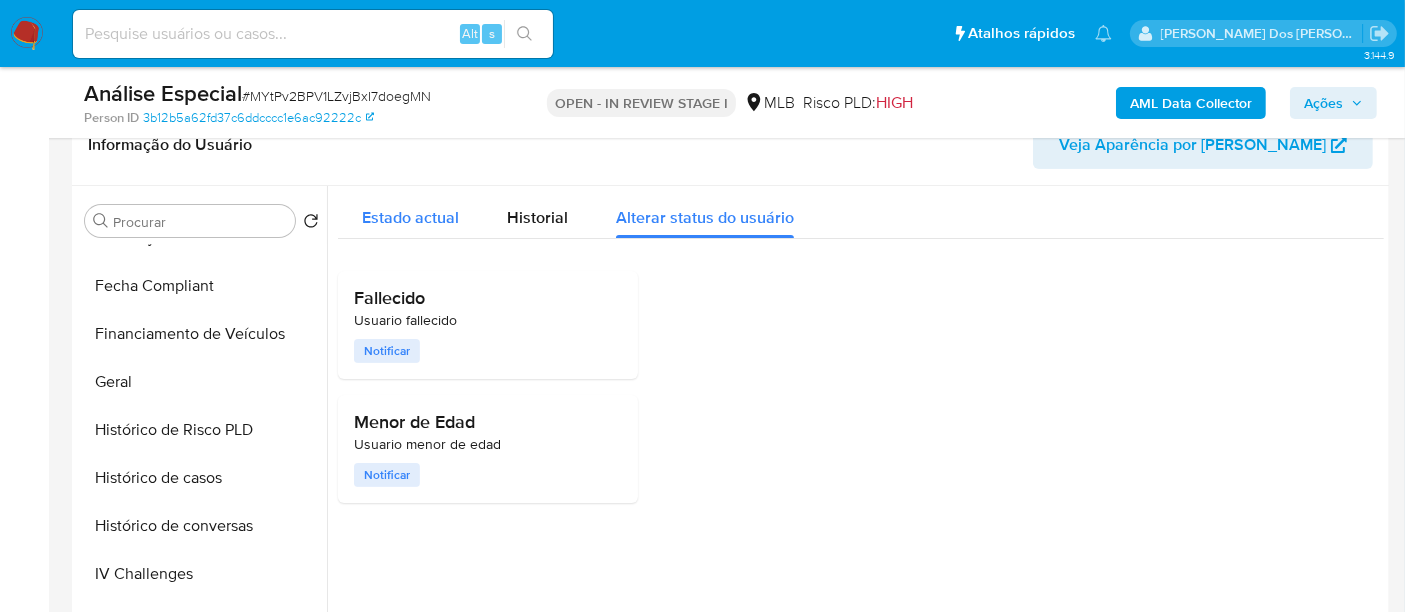 click on "Estado actual" at bounding box center (410, 217) 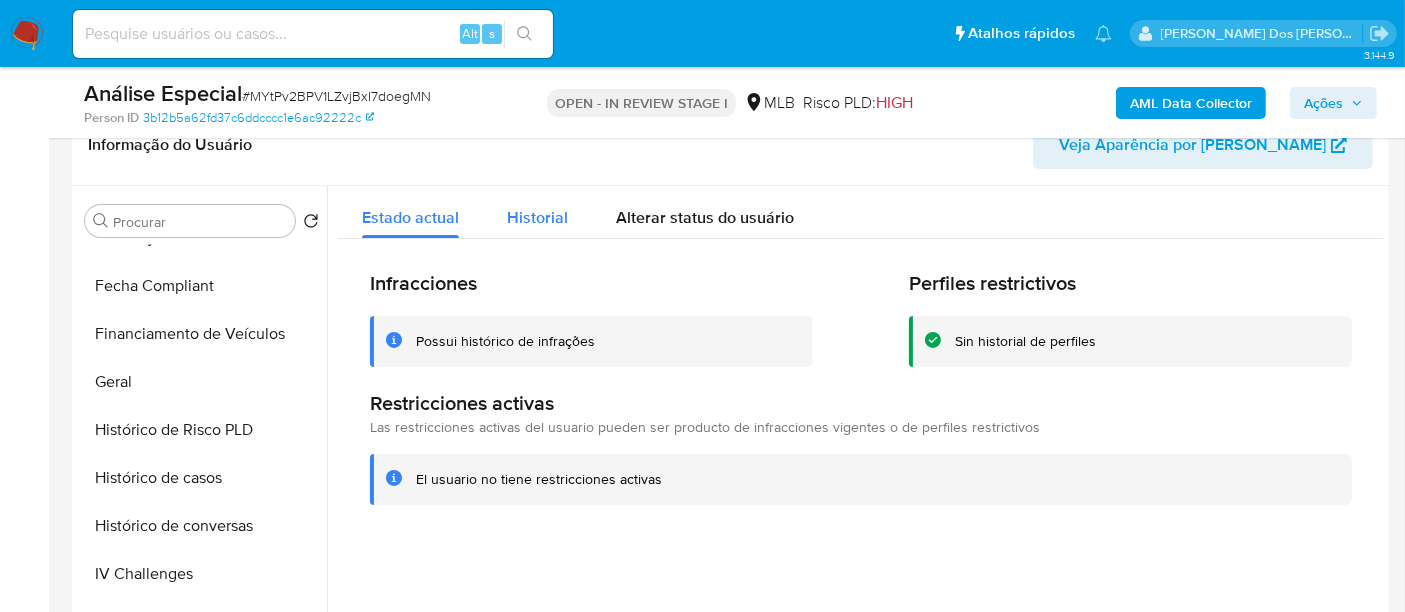 click on "Historial" at bounding box center (537, 217) 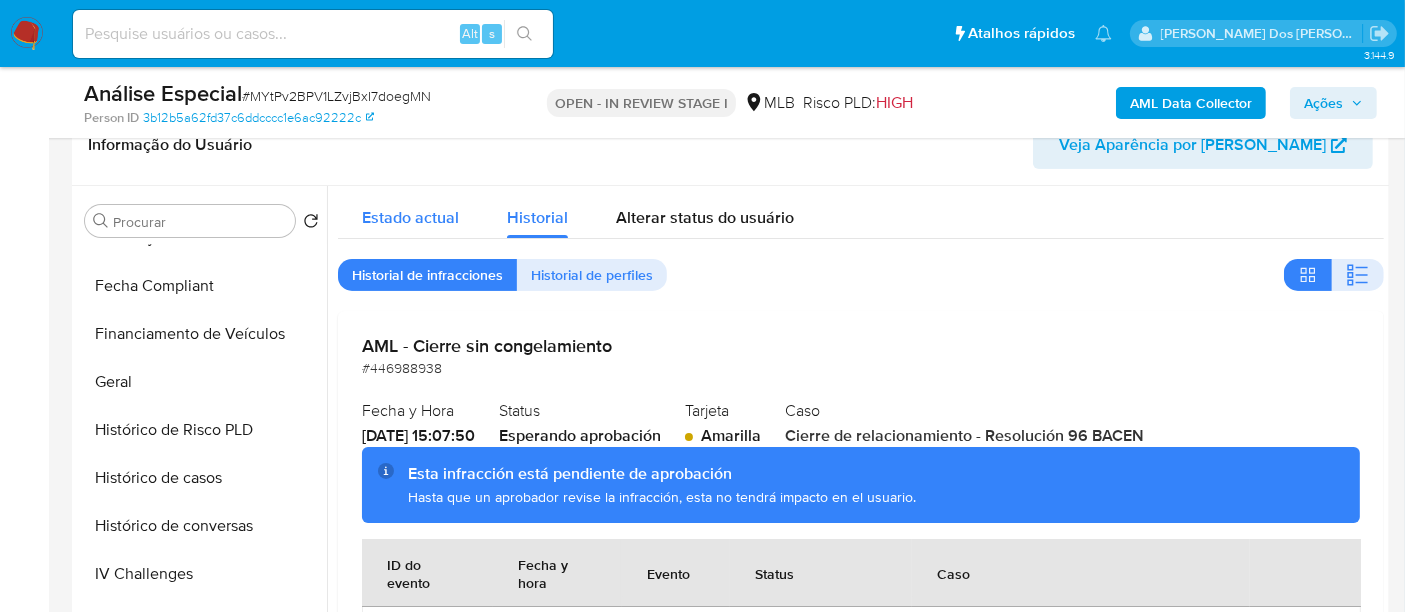 click on "Estado actual" at bounding box center (410, 217) 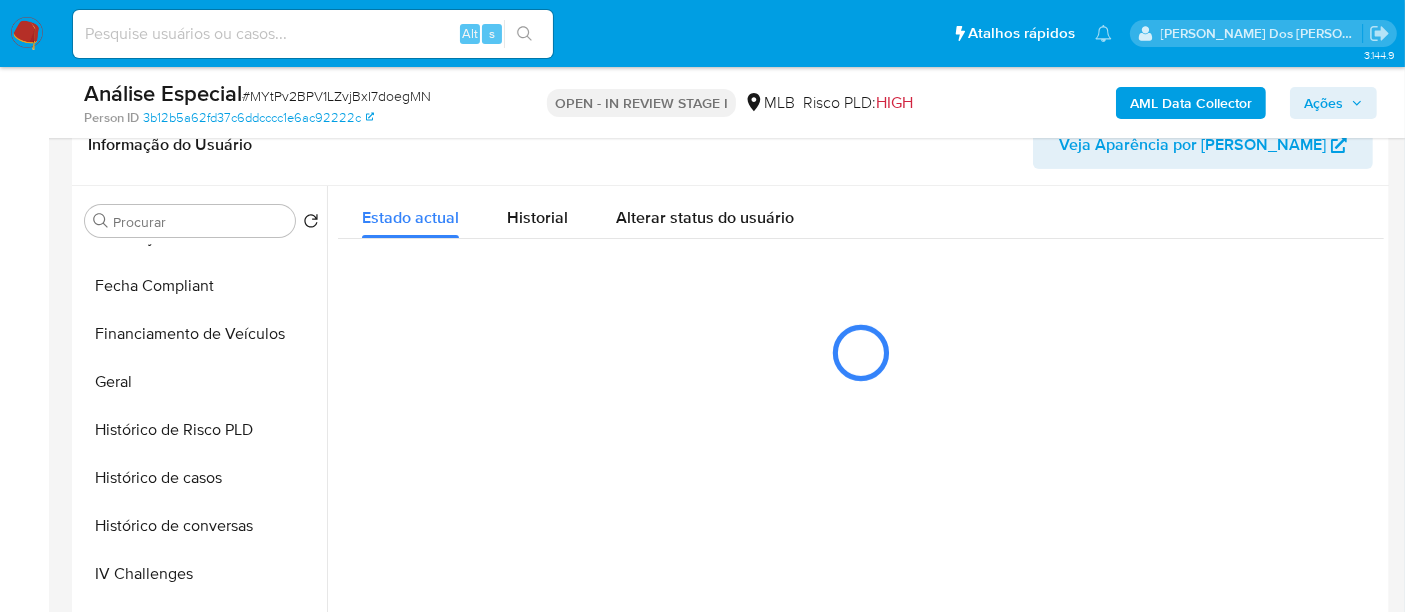 type 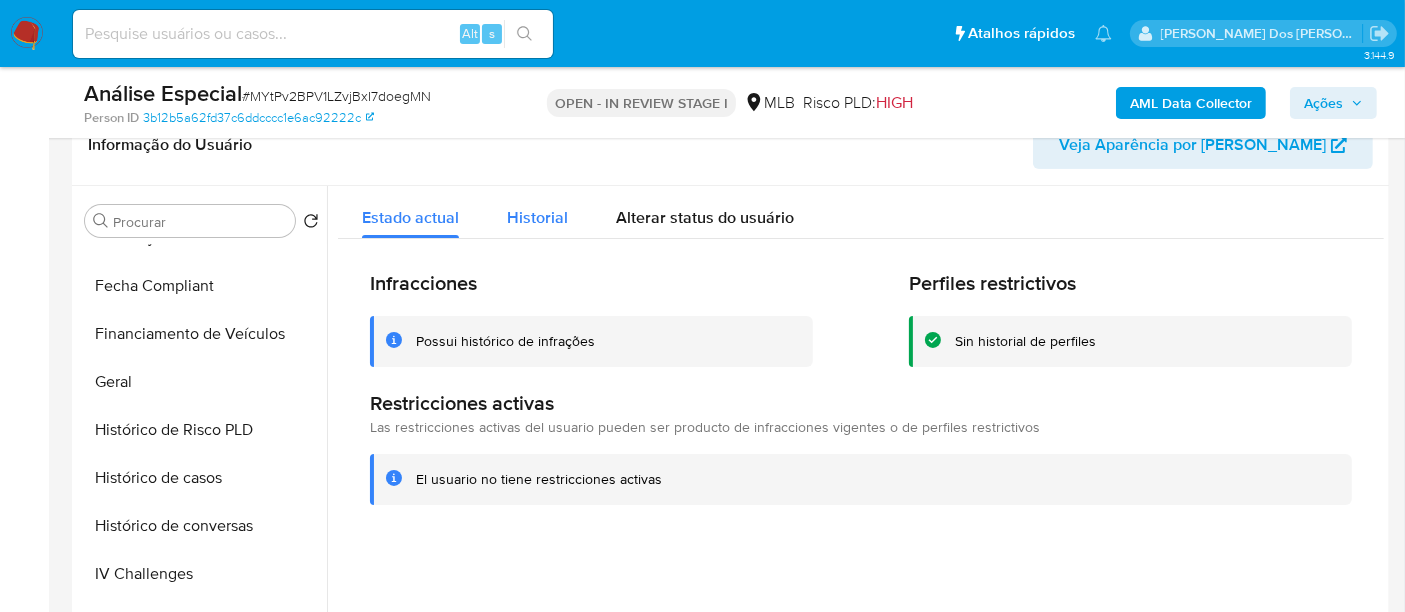 click on "Historial" at bounding box center (537, 217) 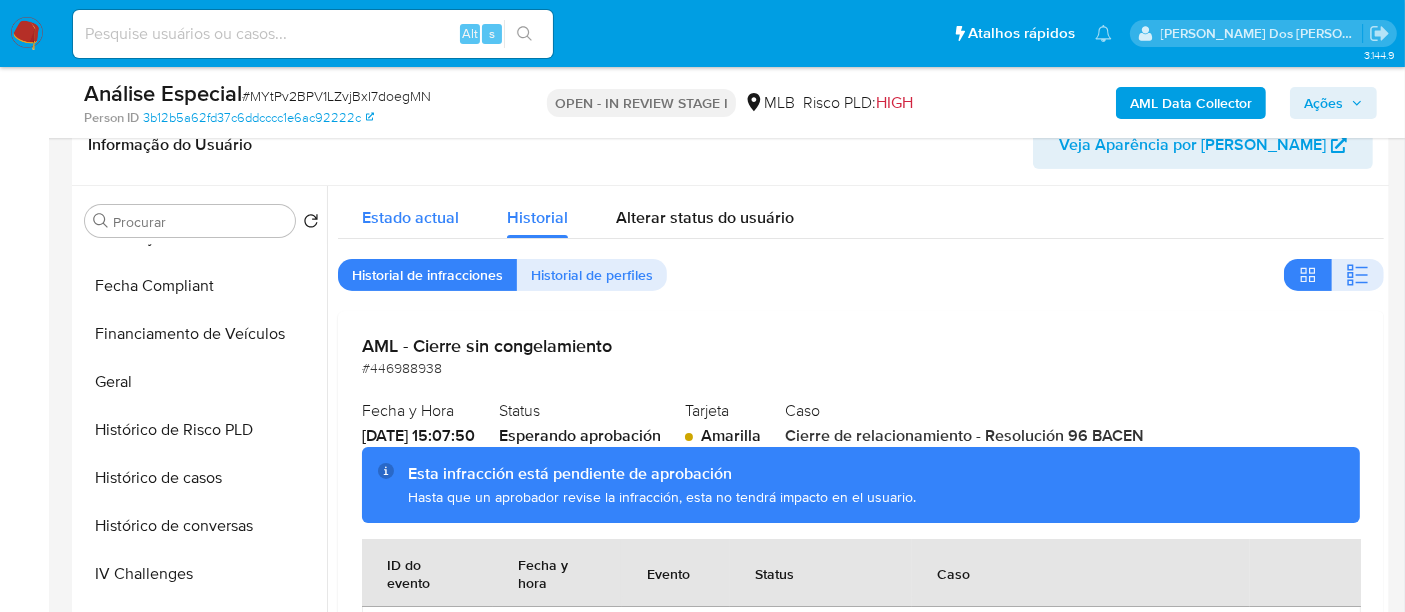 click on "Estado actual" at bounding box center [410, 217] 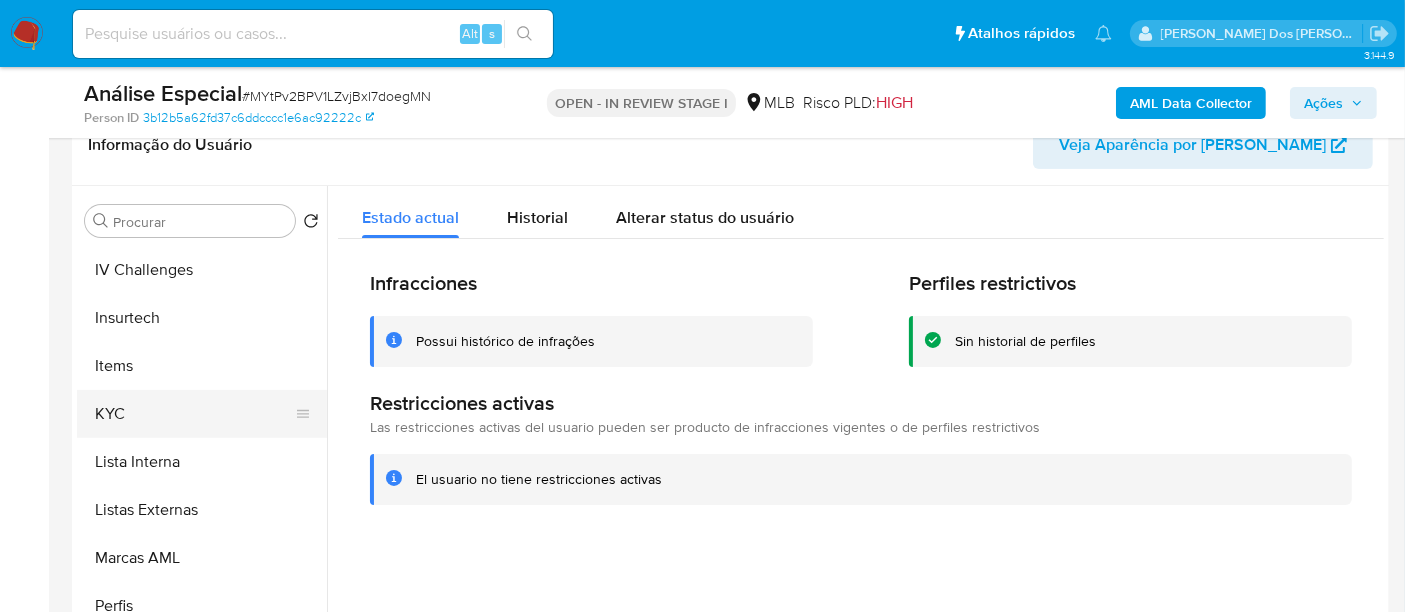 scroll, scrollTop: 844, scrollLeft: 0, axis: vertical 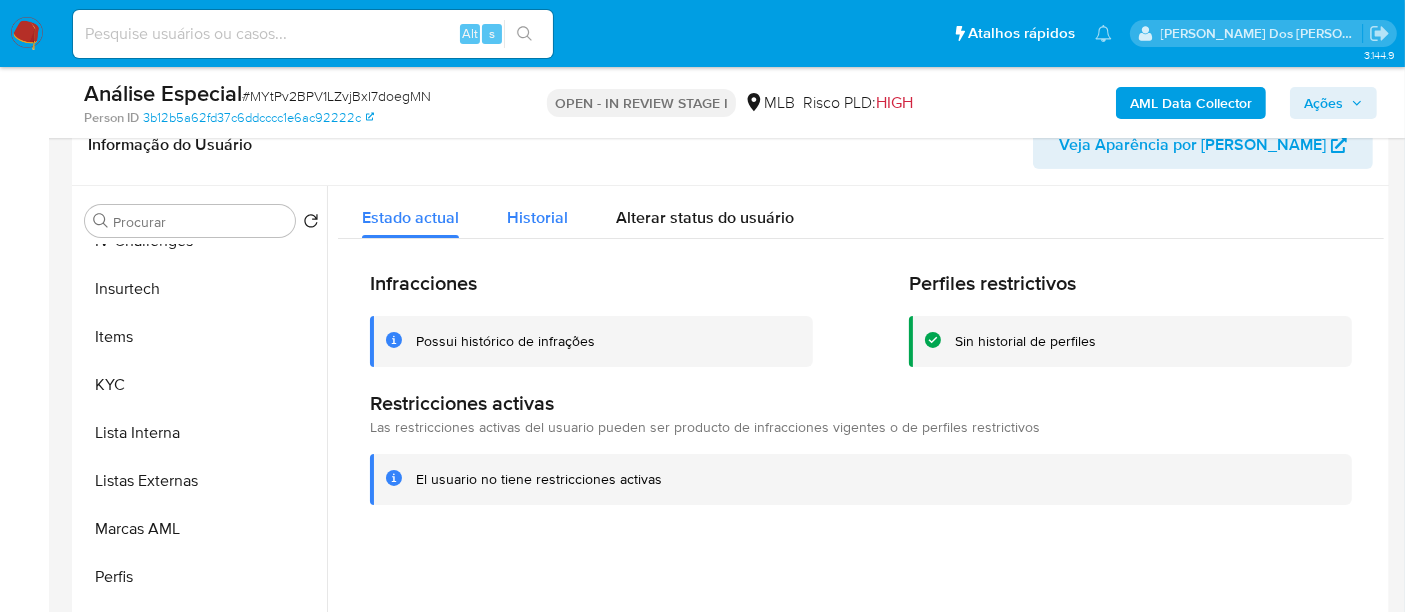 click on "Historial" at bounding box center (537, 217) 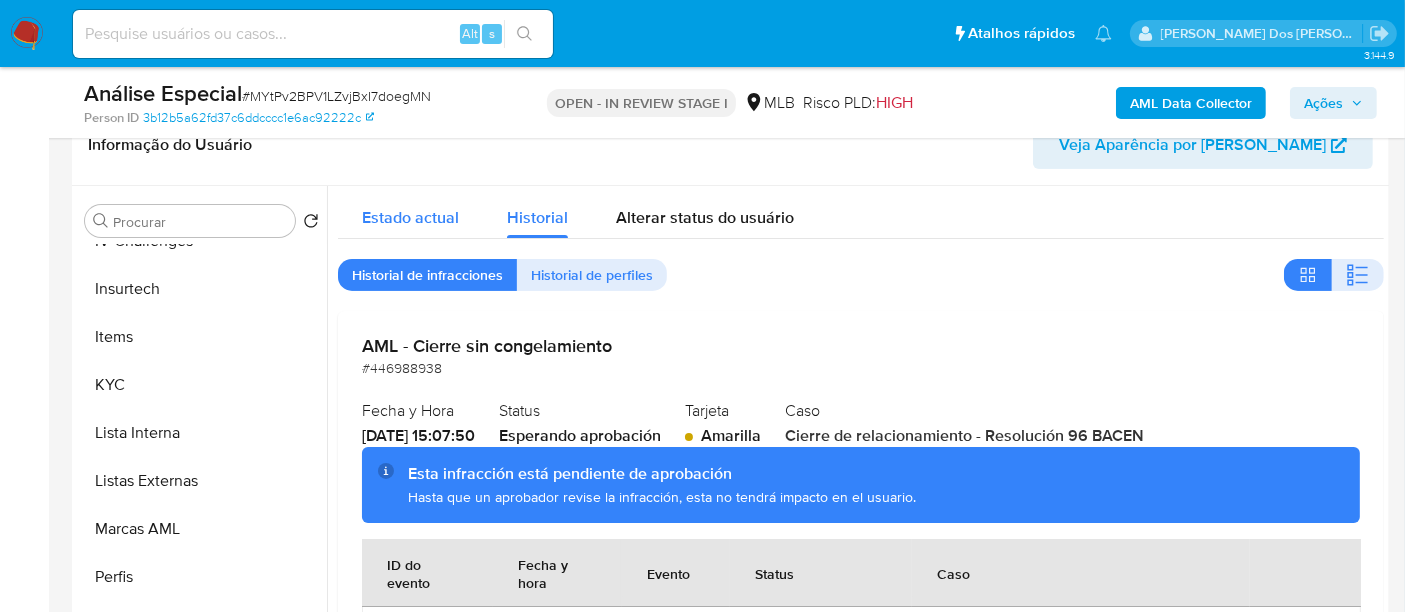 click on "Estado actual" at bounding box center (410, 217) 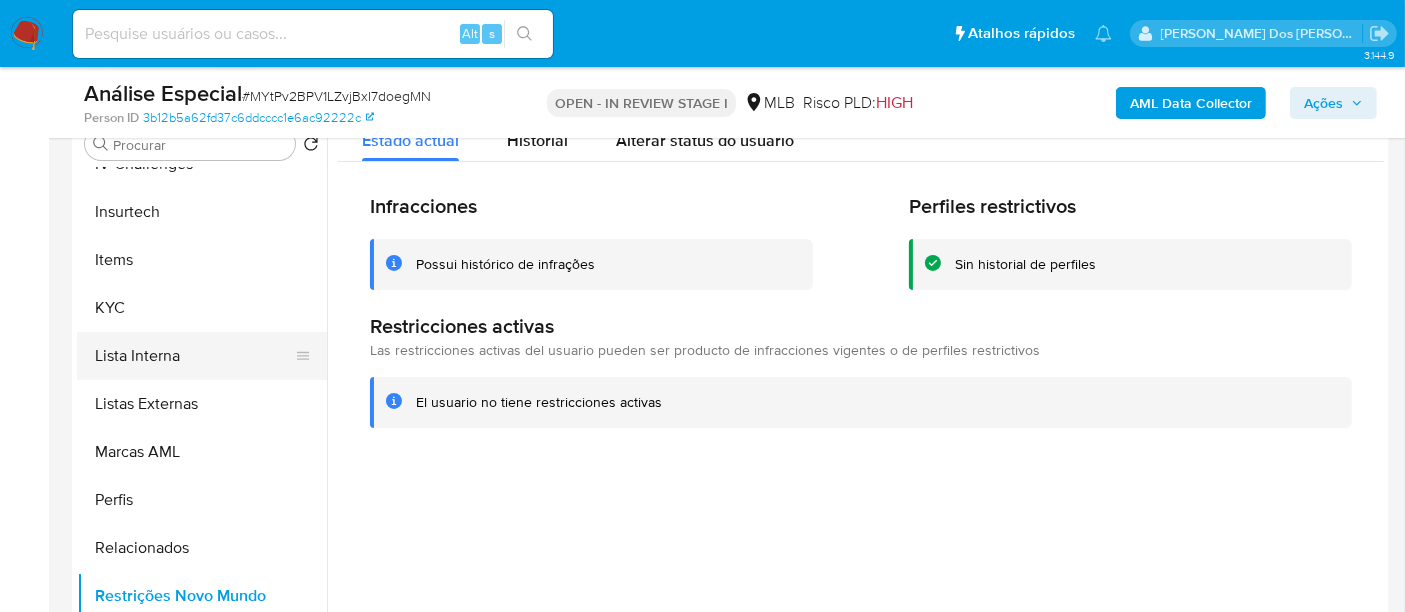 scroll, scrollTop: 444, scrollLeft: 0, axis: vertical 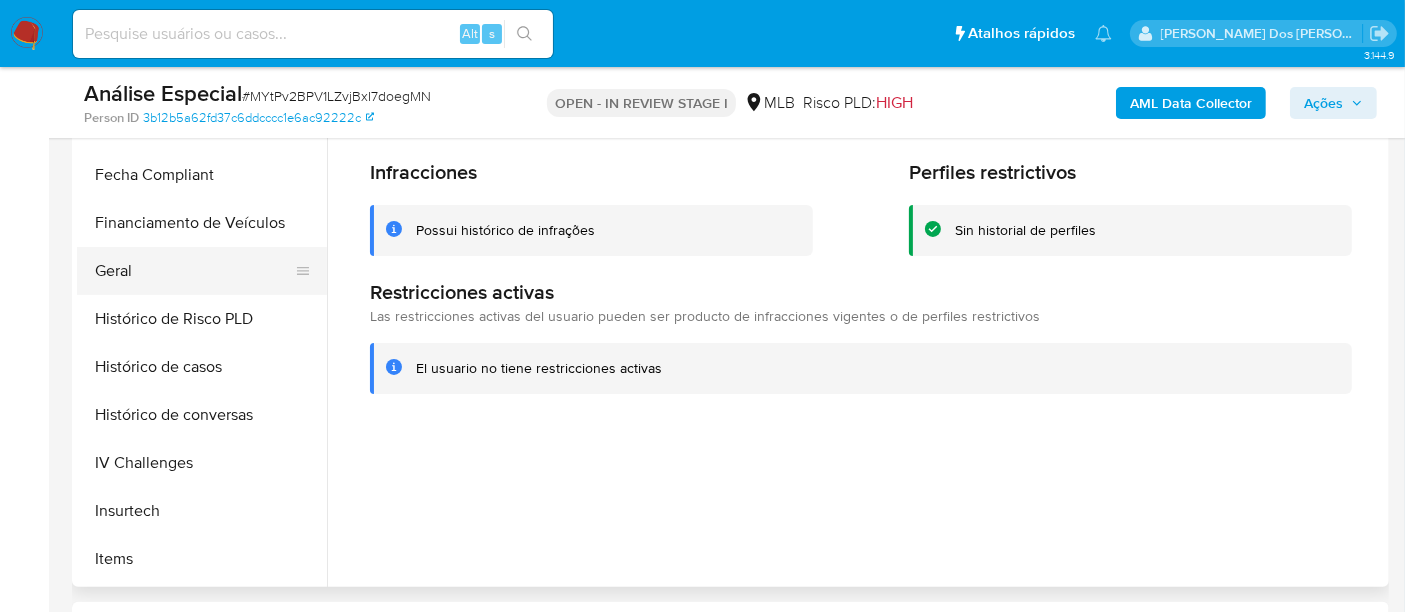click on "Geral" at bounding box center [194, 271] 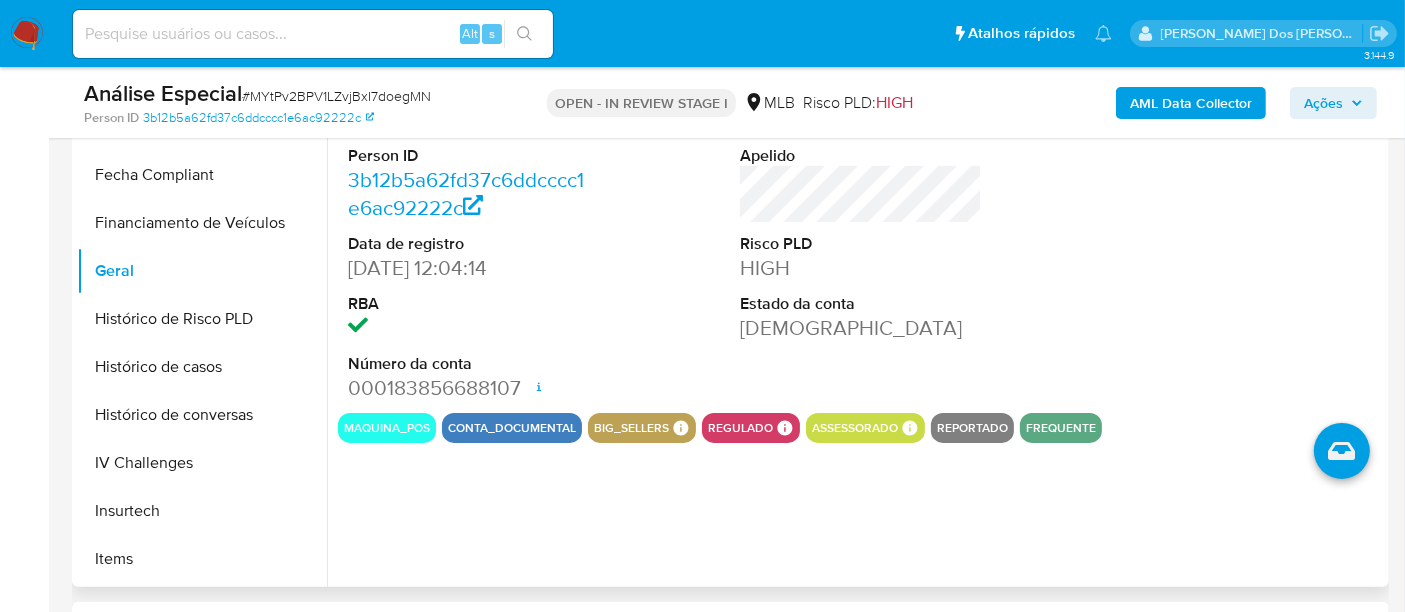 type 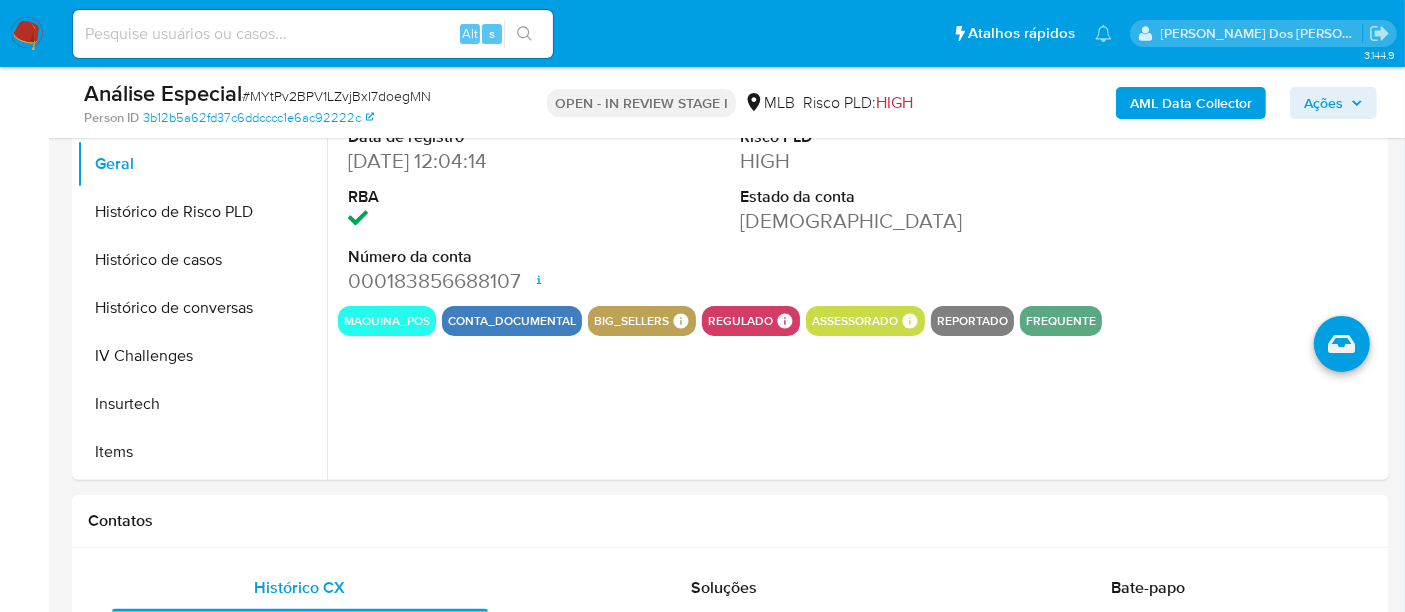 scroll, scrollTop: 555, scrollLeft: 0, axis: vertical 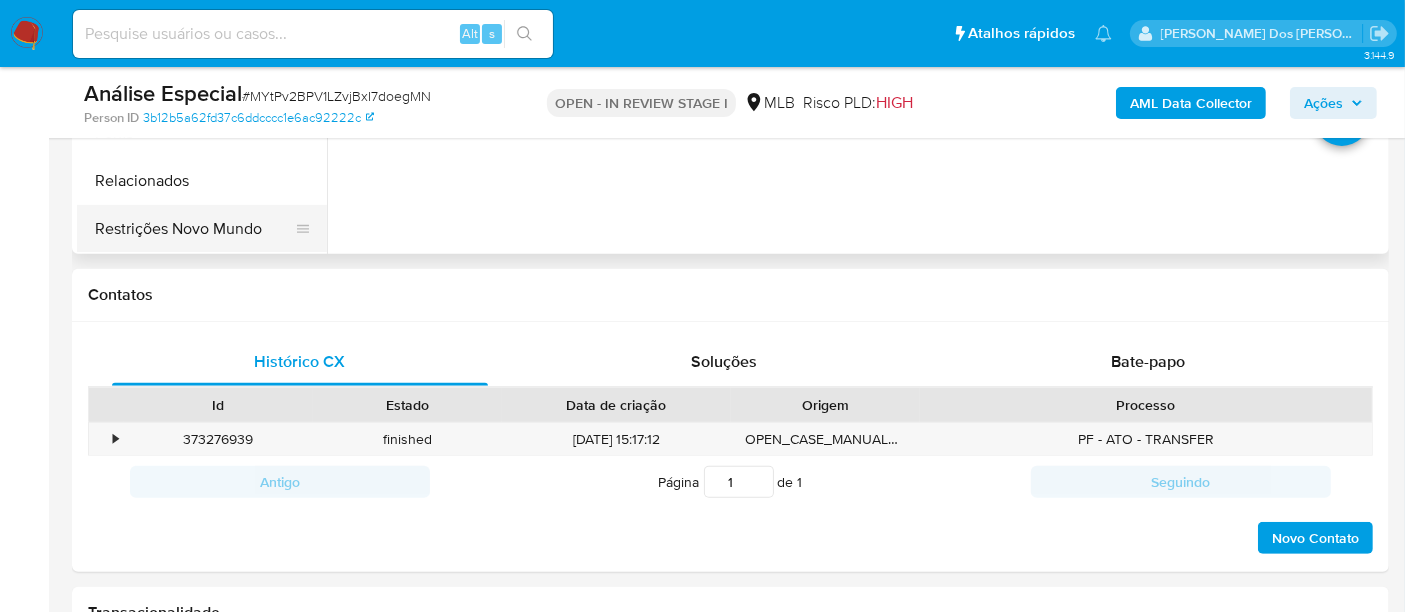 click on "Restrições Novo Mundo" at bounding box center [194, 229] 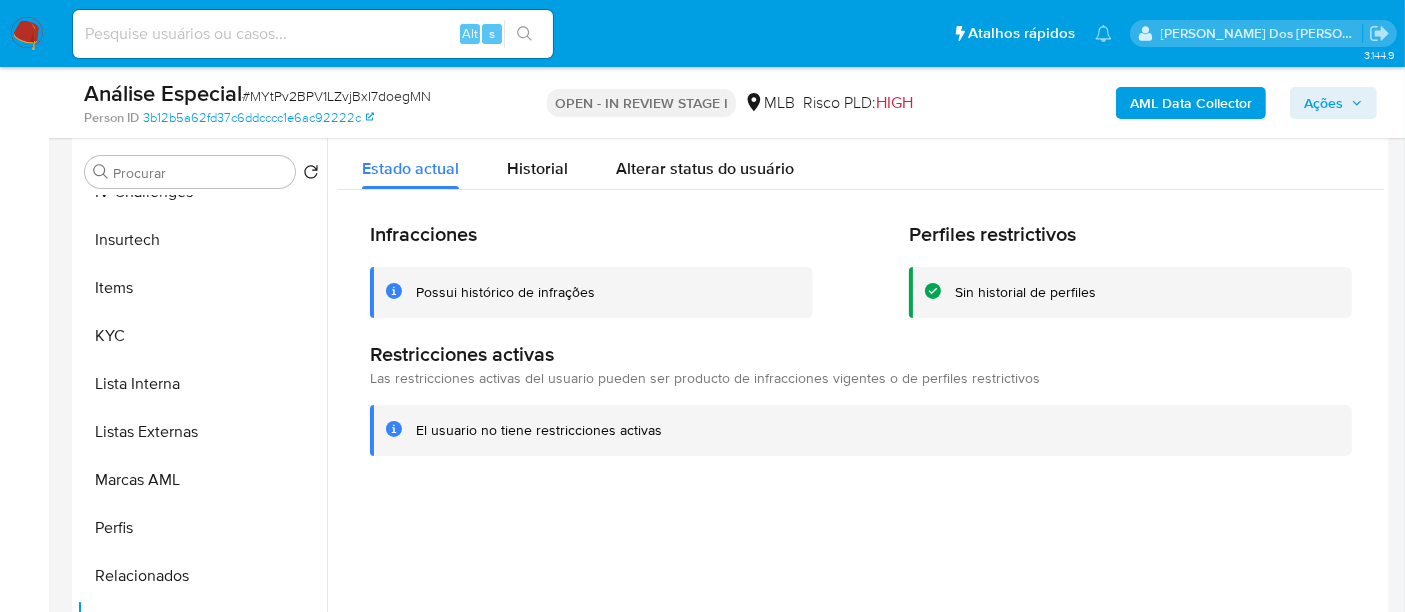 scroll, scrollTop: 333, scrollLeft: 0, axis: vertical 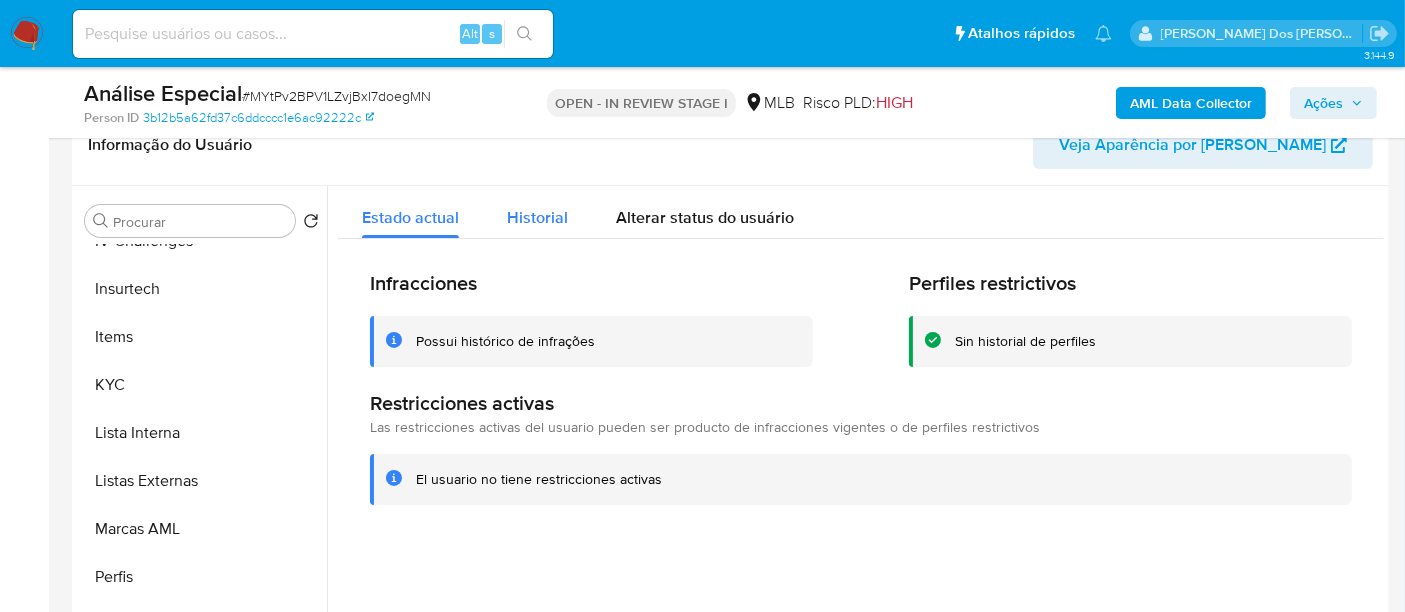 click on "Historial" at bounding box center [537, 217] 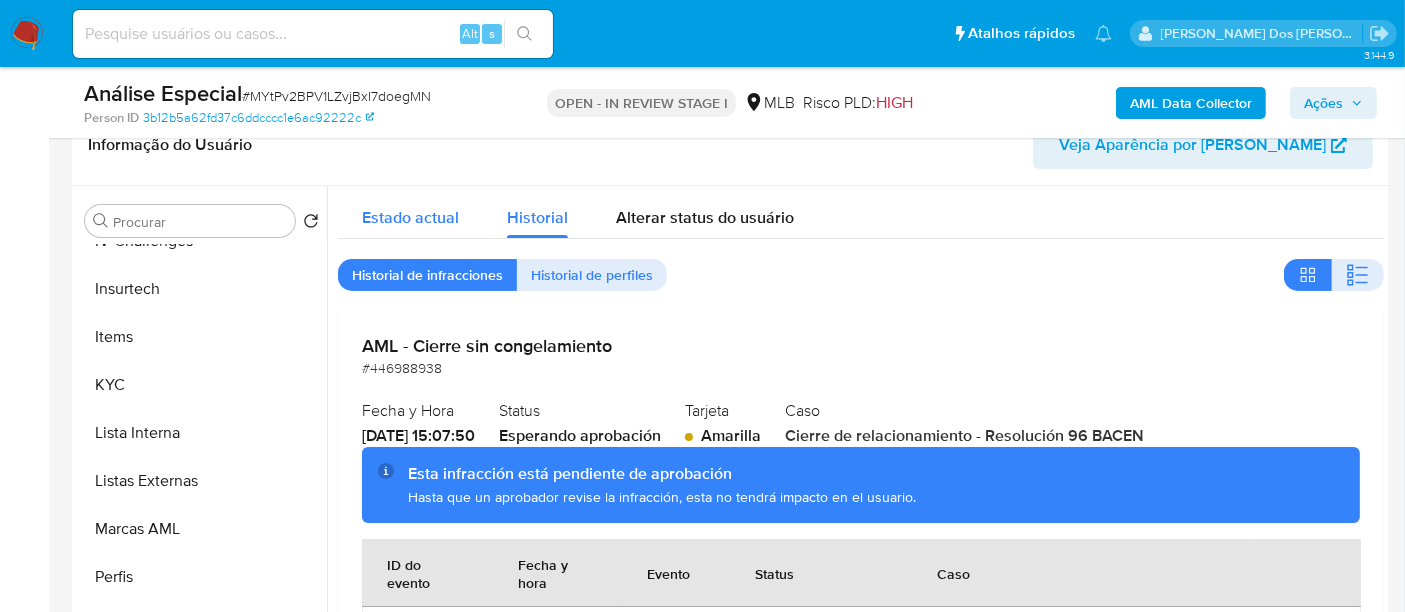 click on "Estado actual" at bounding box center [410, 217] 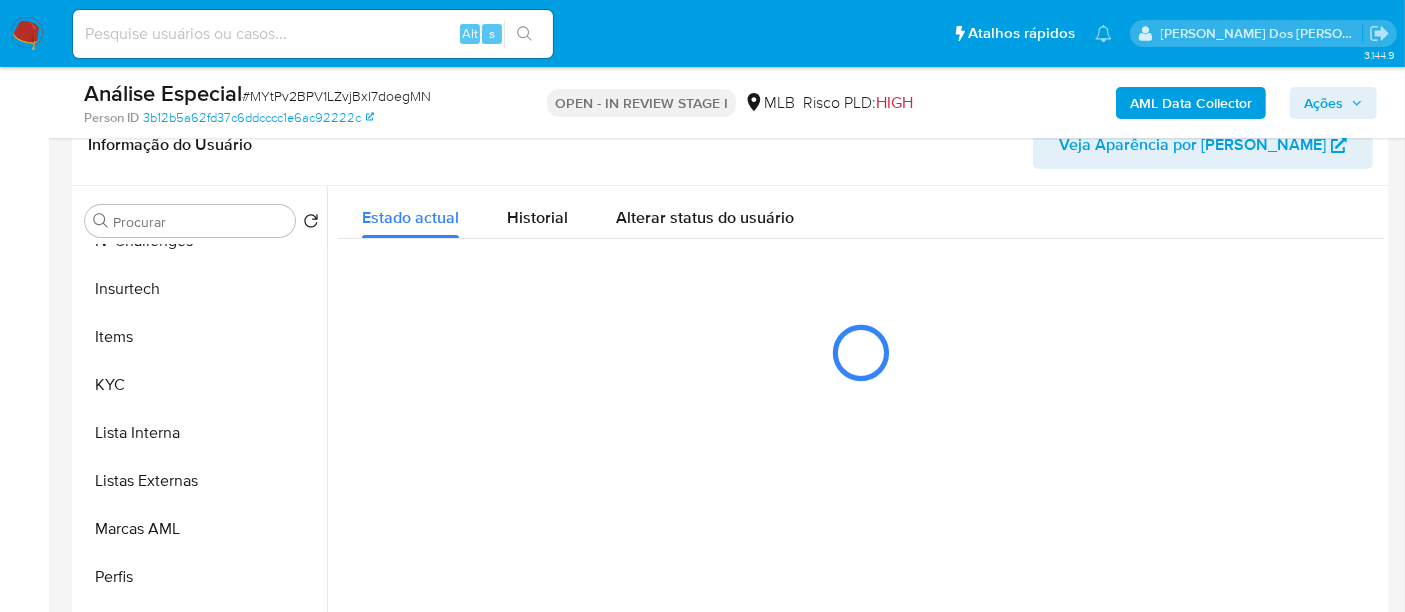 type 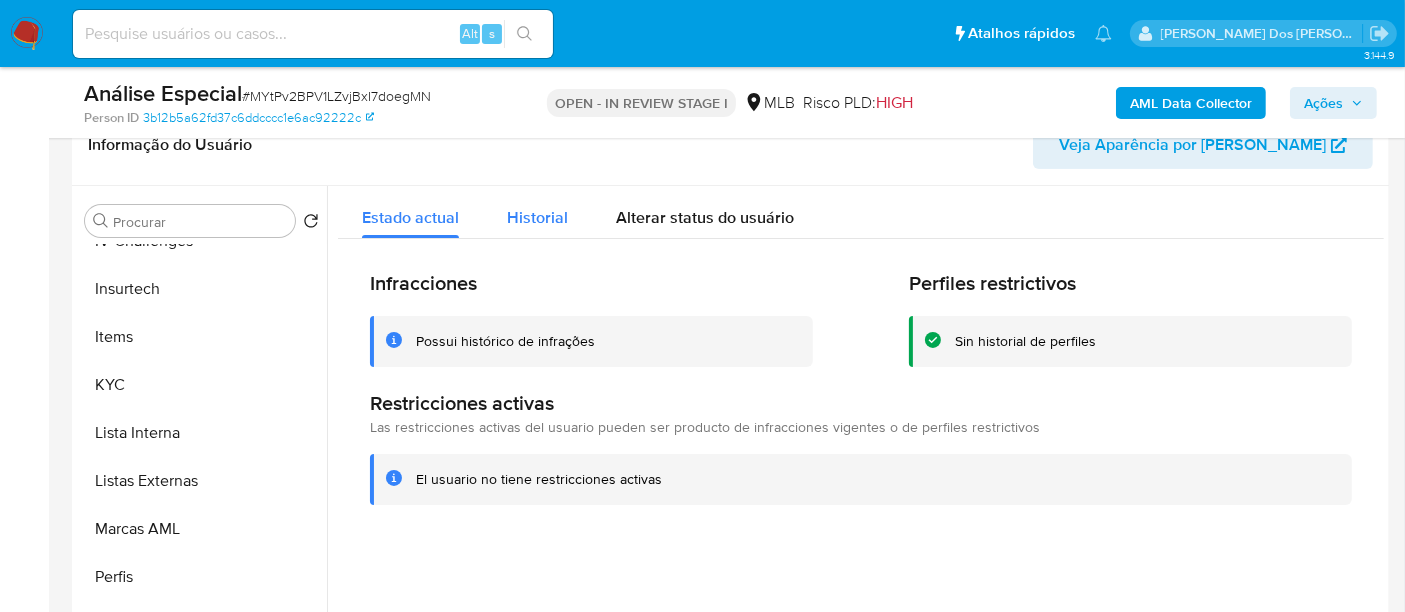 click on "Historial" at bounding box center (537, 217) 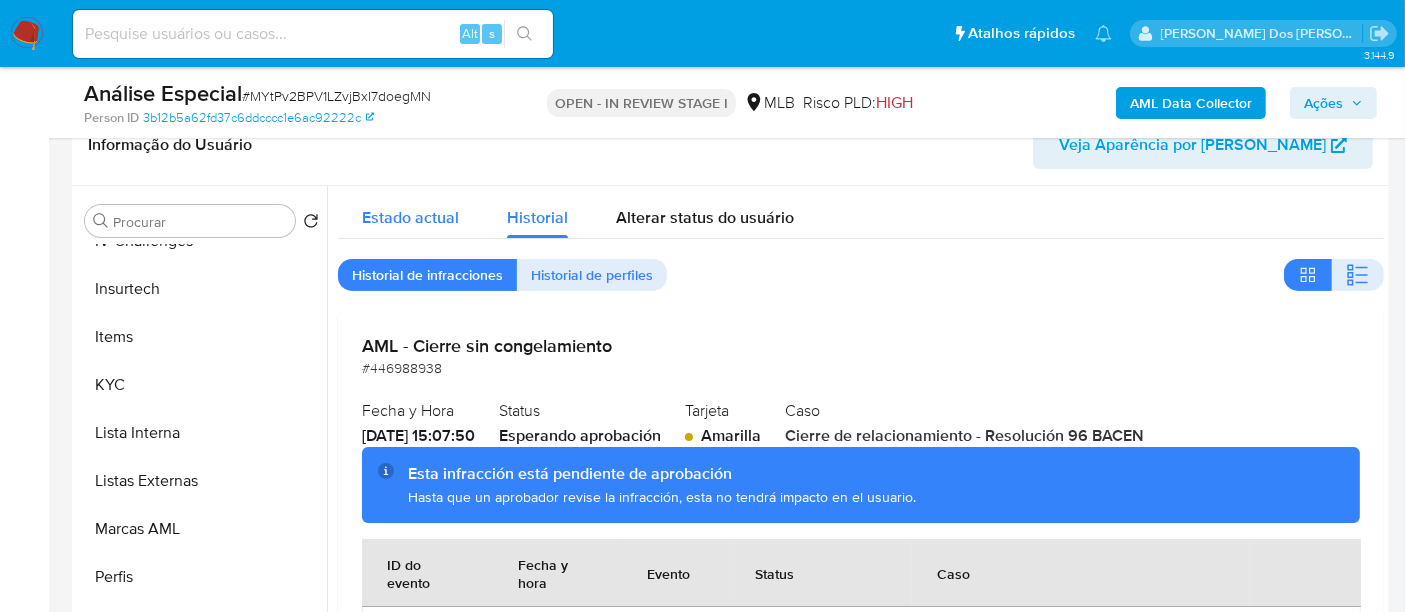 click on "Estado actual" at bounding box center (410, 217) 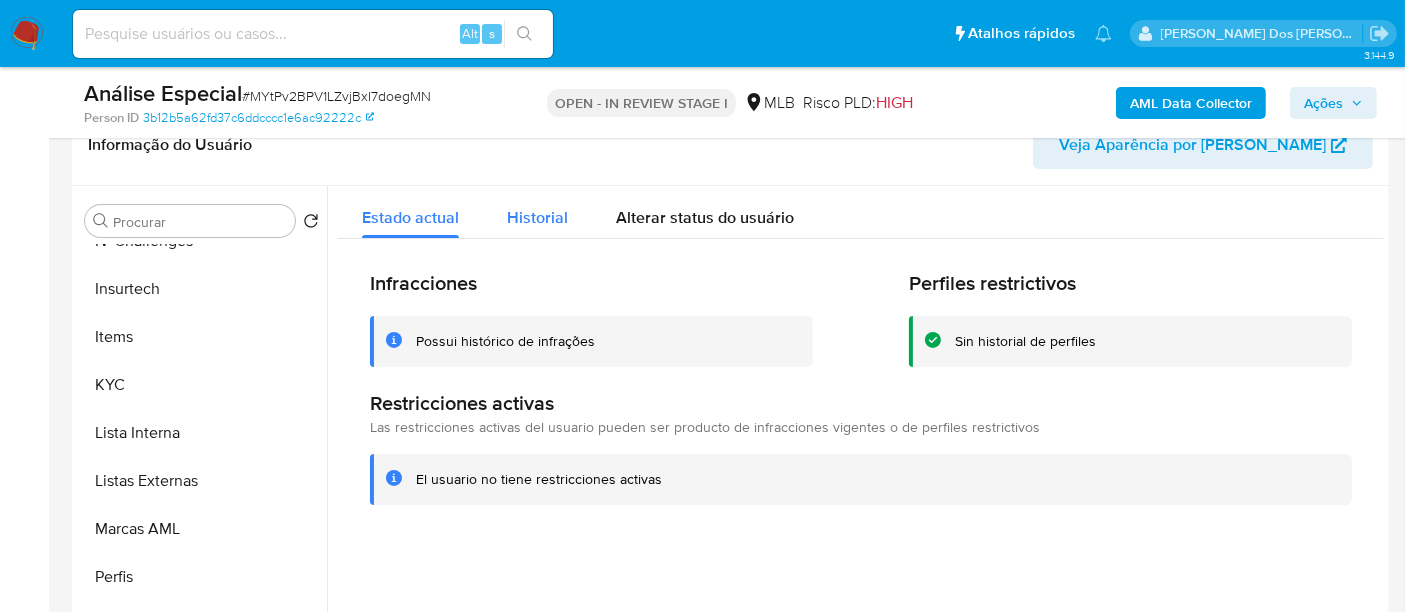 click on "Historial" at bounding box center [537, 217] 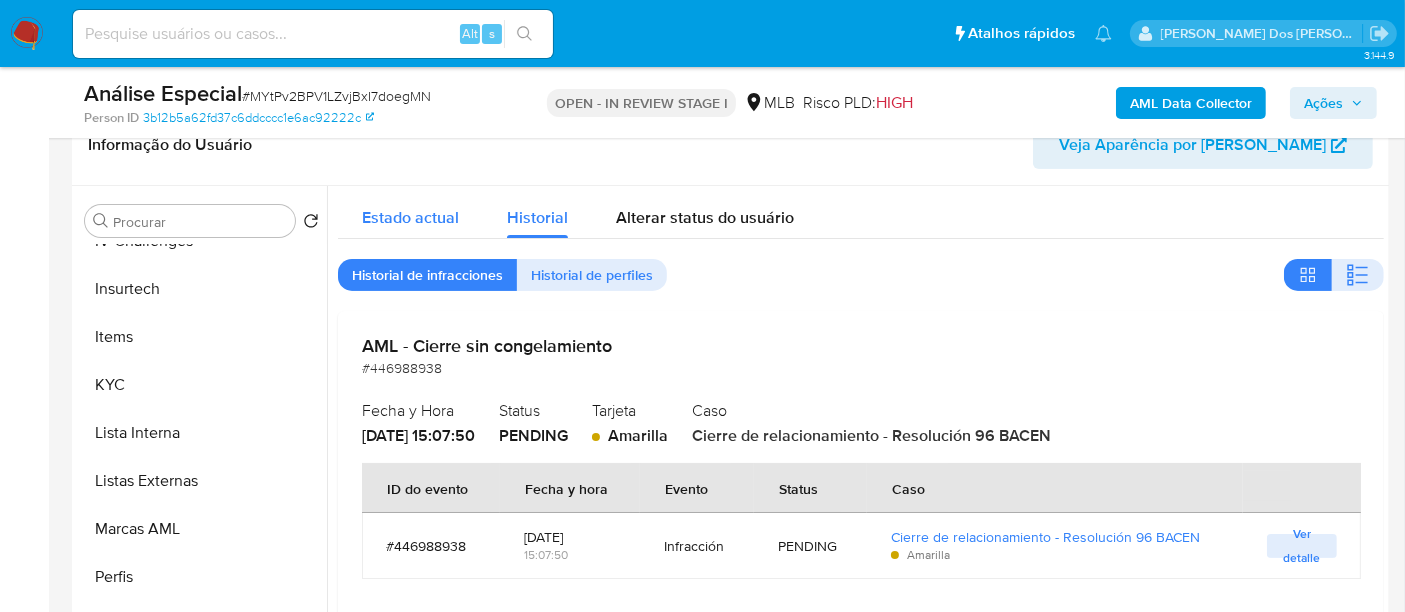 click on "Estado actual" at bounding box center (410, 217) 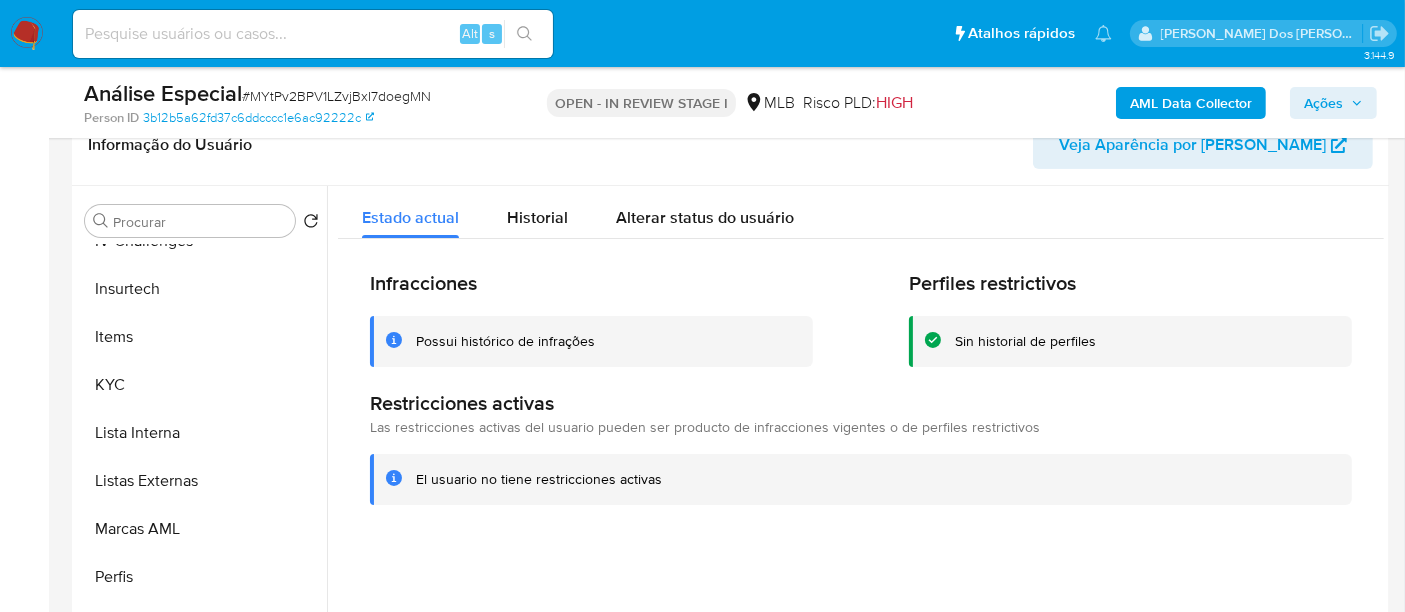 click on "Ações" at bounding box center (1323, 103) 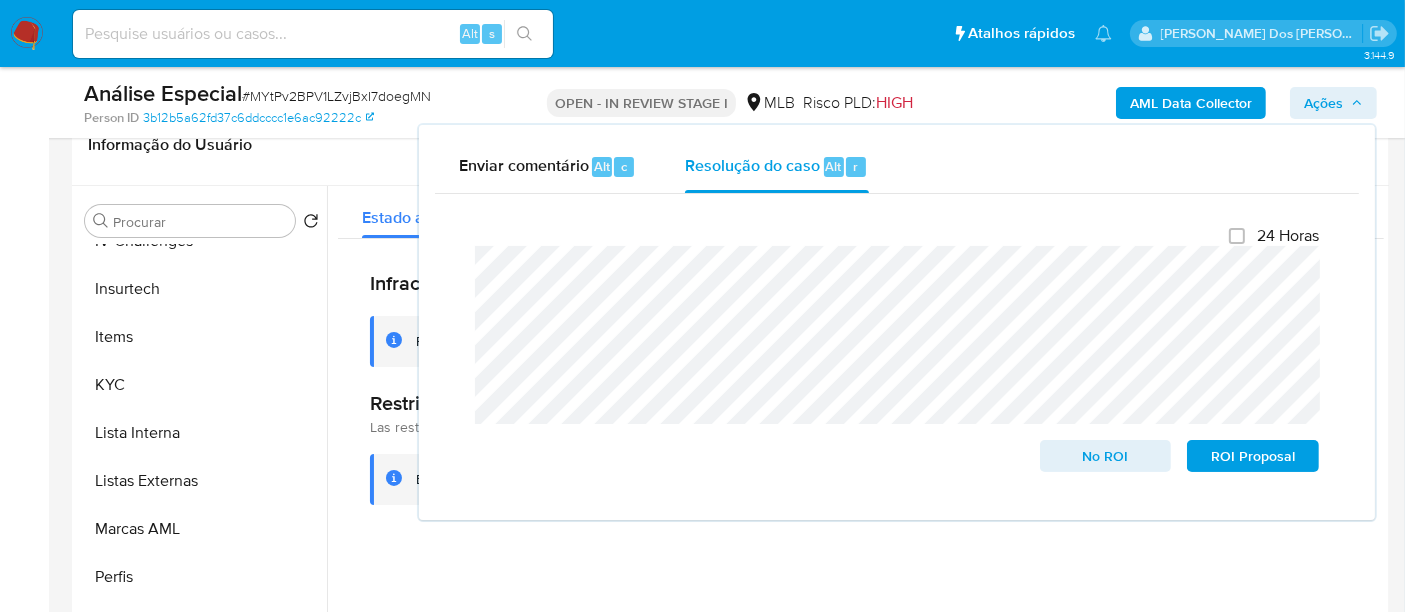 scroll, scrollTop: 111, scrollLeft: 0, axis: vertical 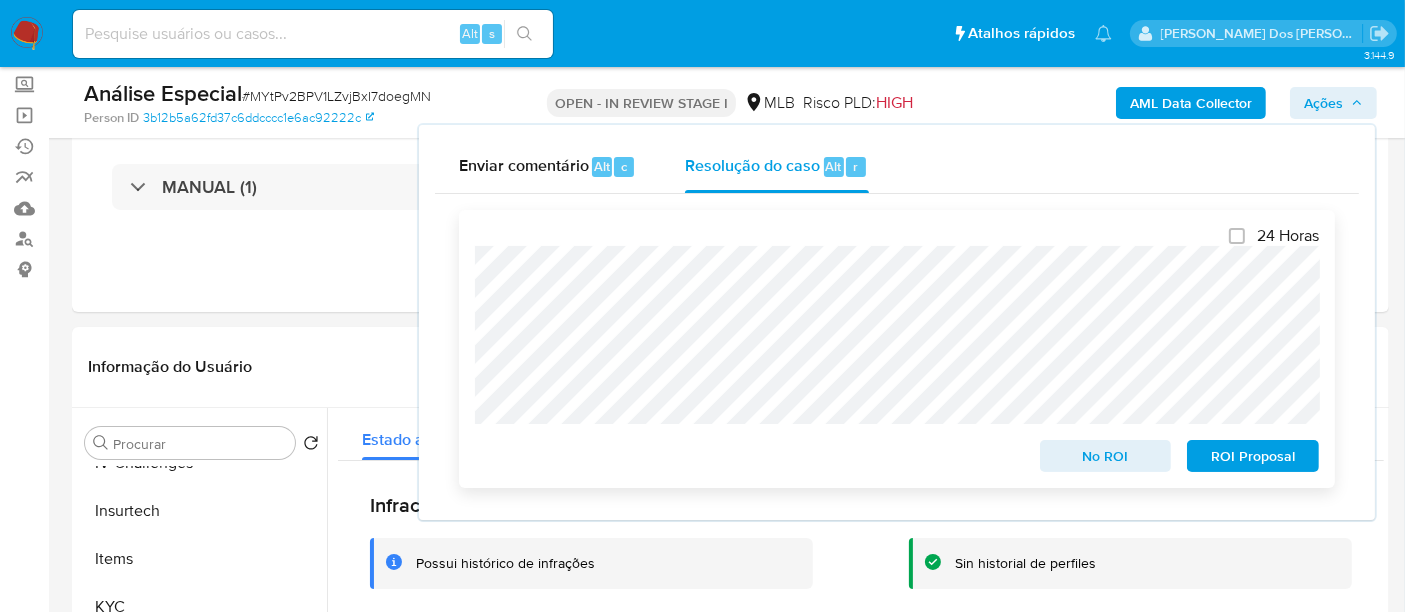 click on "24 Horas No ROI ROI Proposal" at bounding box center (897, 349) 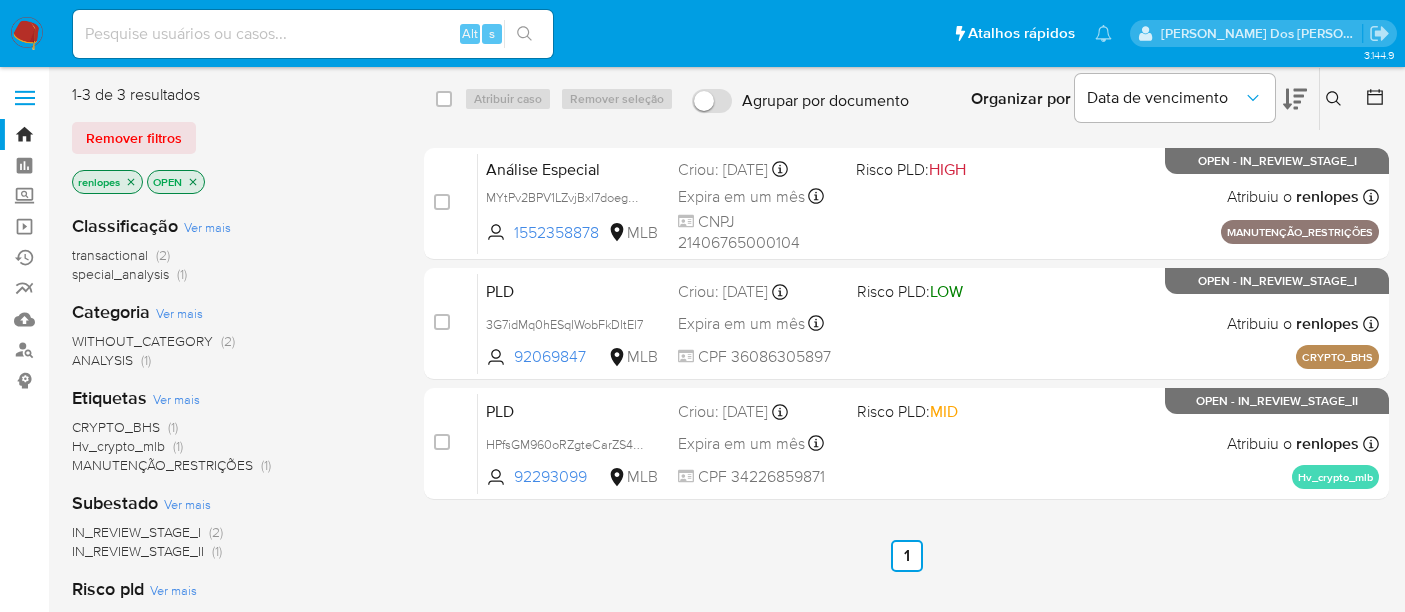 scroll, scrollTop: 0, scrollLeft: 0, axis: both 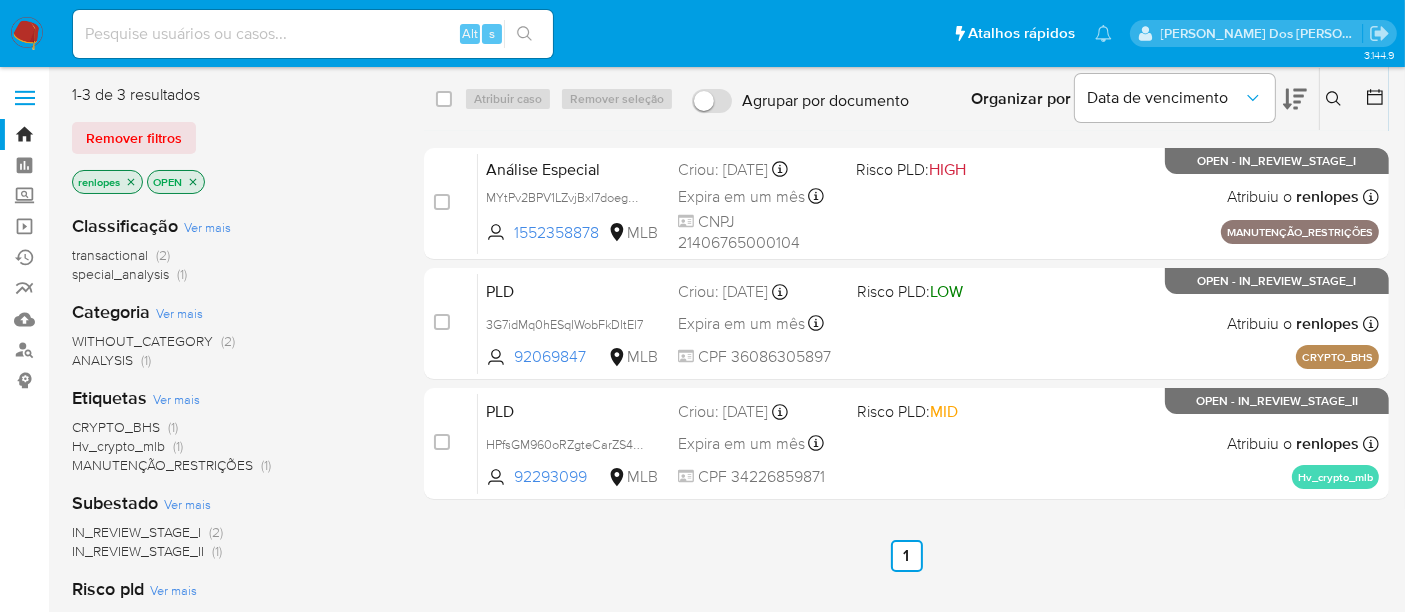 click on "Remover filtros" at bounding box center (134, 138) 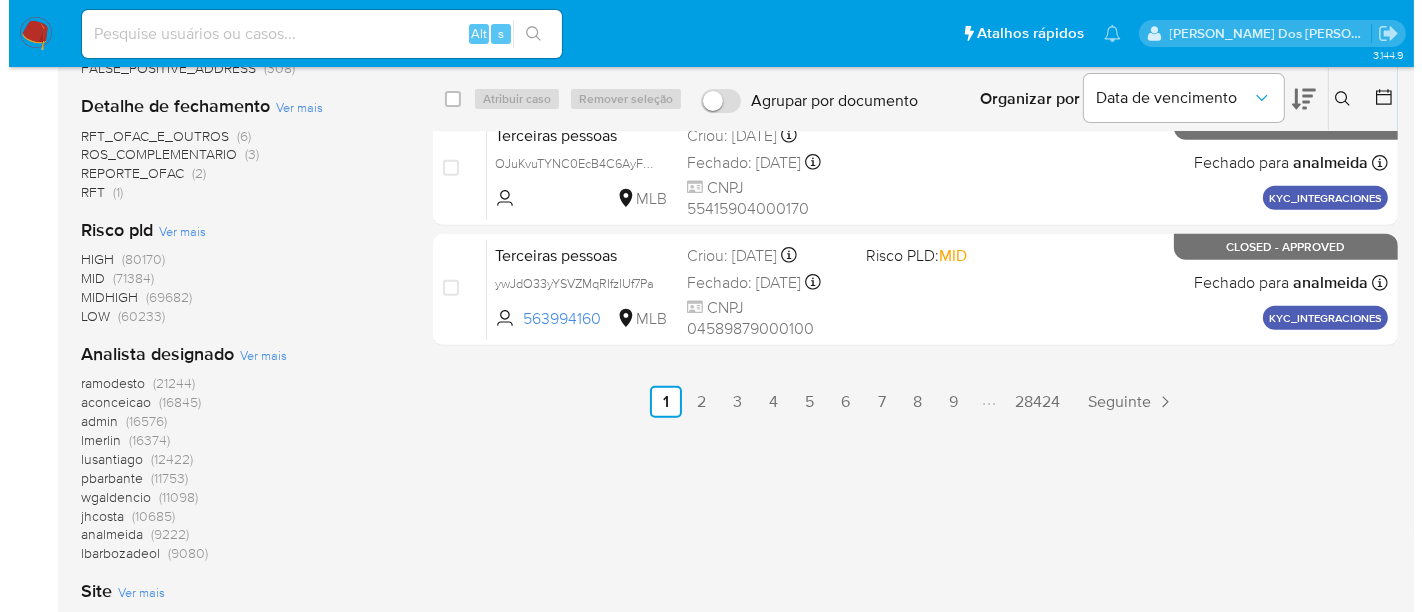 scroll, scrollTop: 1111, scrollLeft: 0, axis: vertical 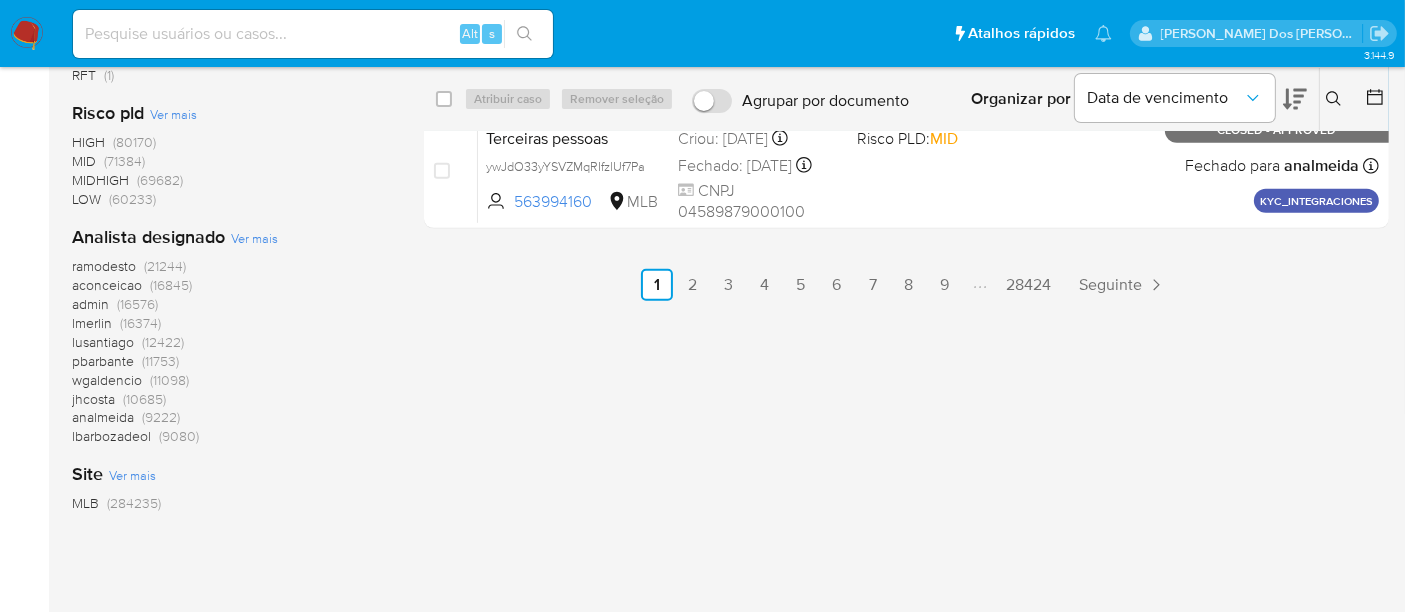 click on "Ver mais" at bounding box center (254, 238) 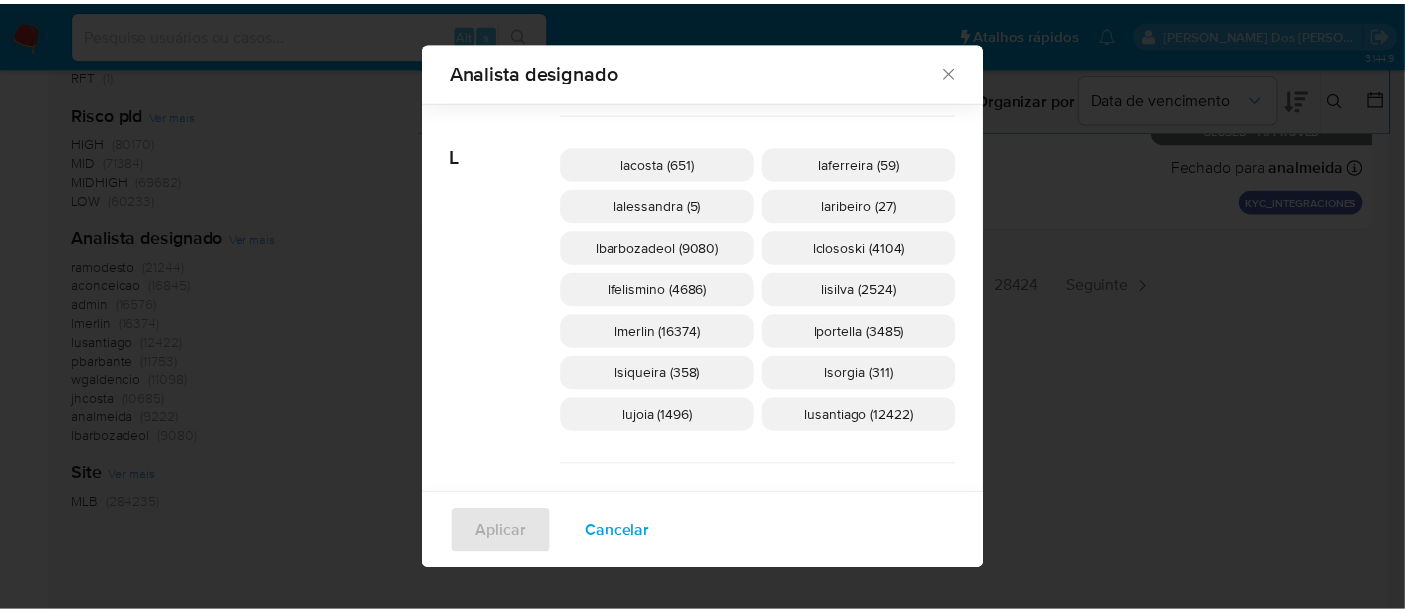 scroll, scrollTop: 1985, scrollLeft: 0, axis: vertical 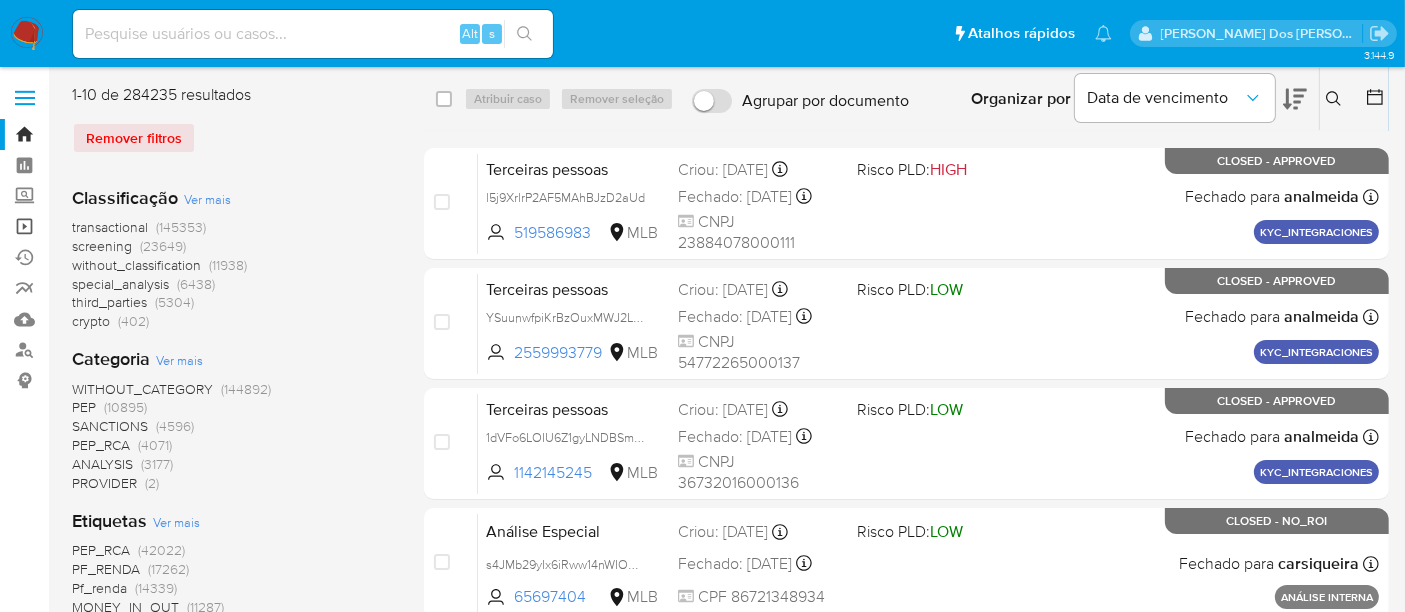 click on "Operações em massa" at bounding box center (119, 226) 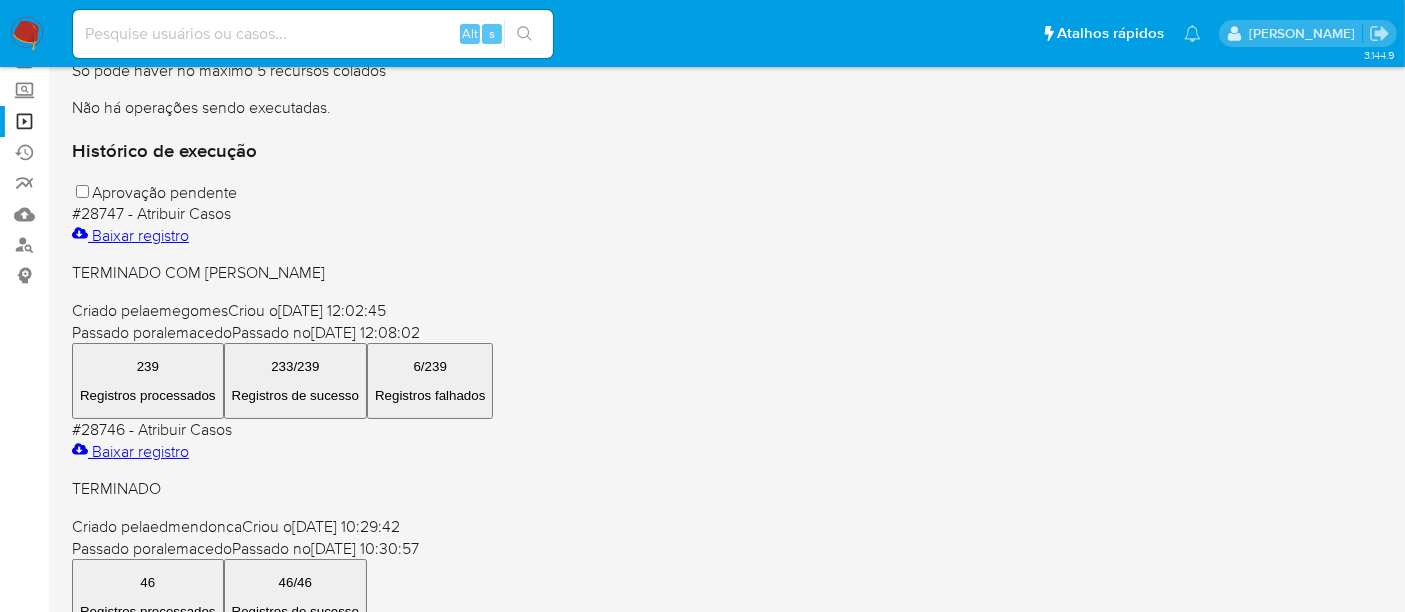 scroll, scrollTop: 0, scrollLeft: 0, axis: both 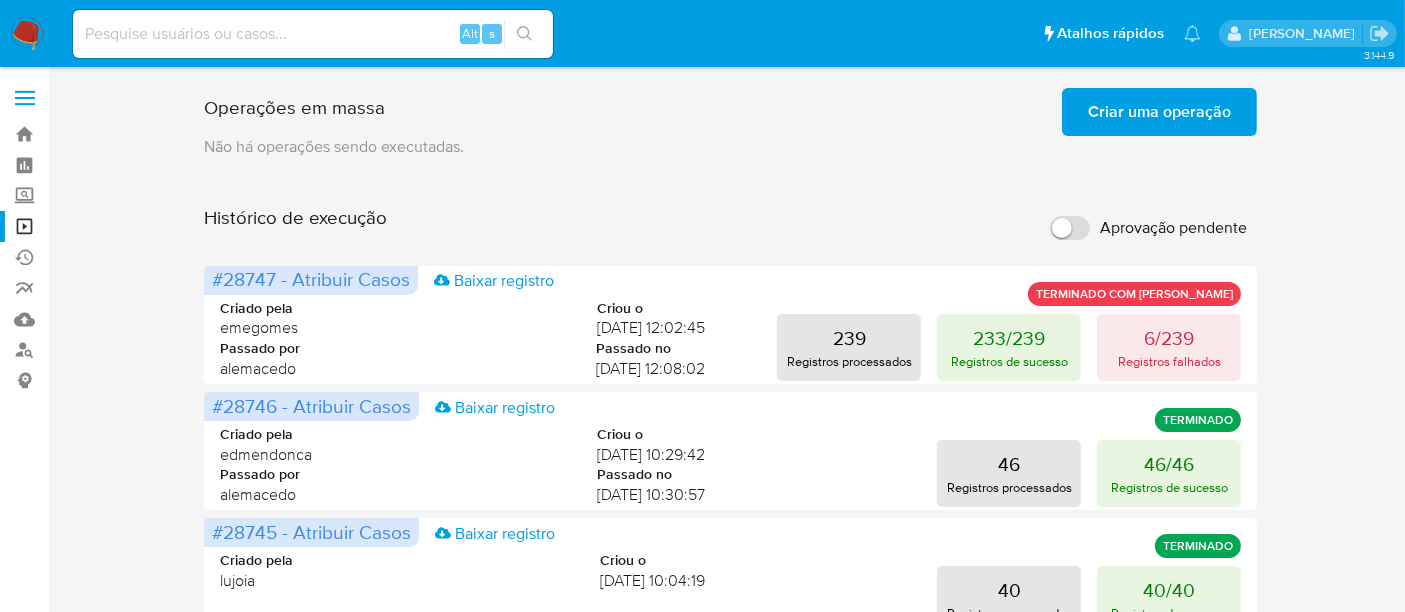 click on "Criar uma operação" at bounding box center [1159, 112] 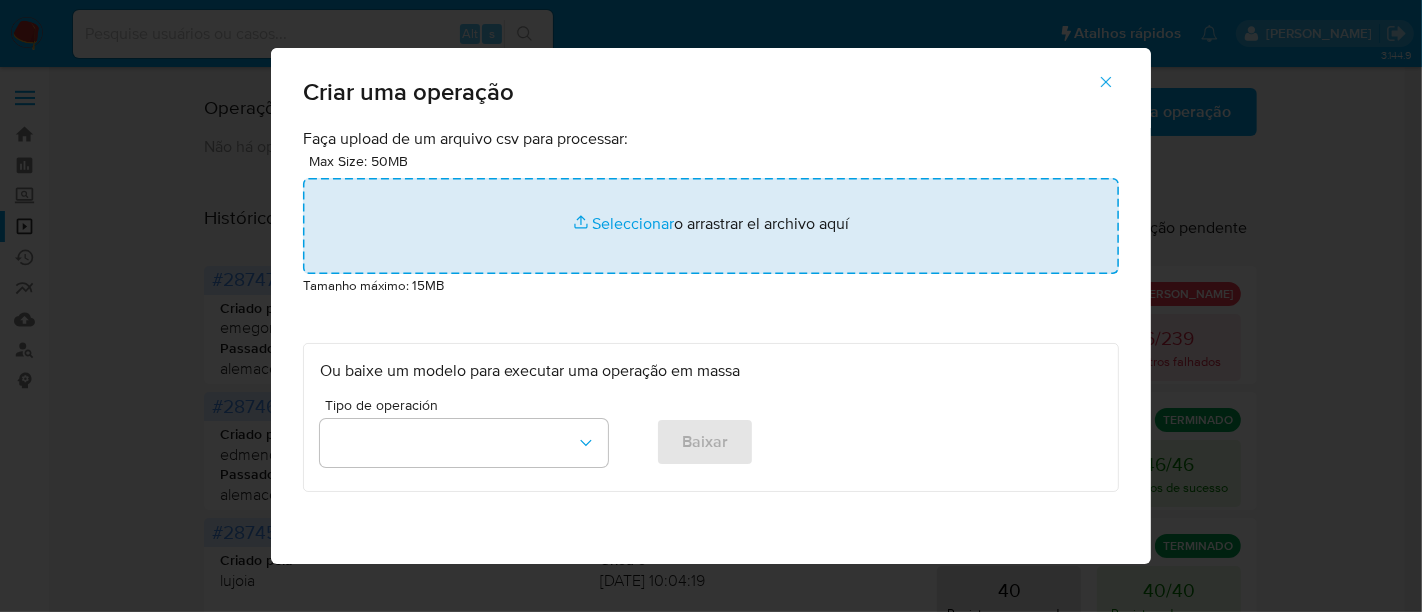 click at bounding box center (711, 226) 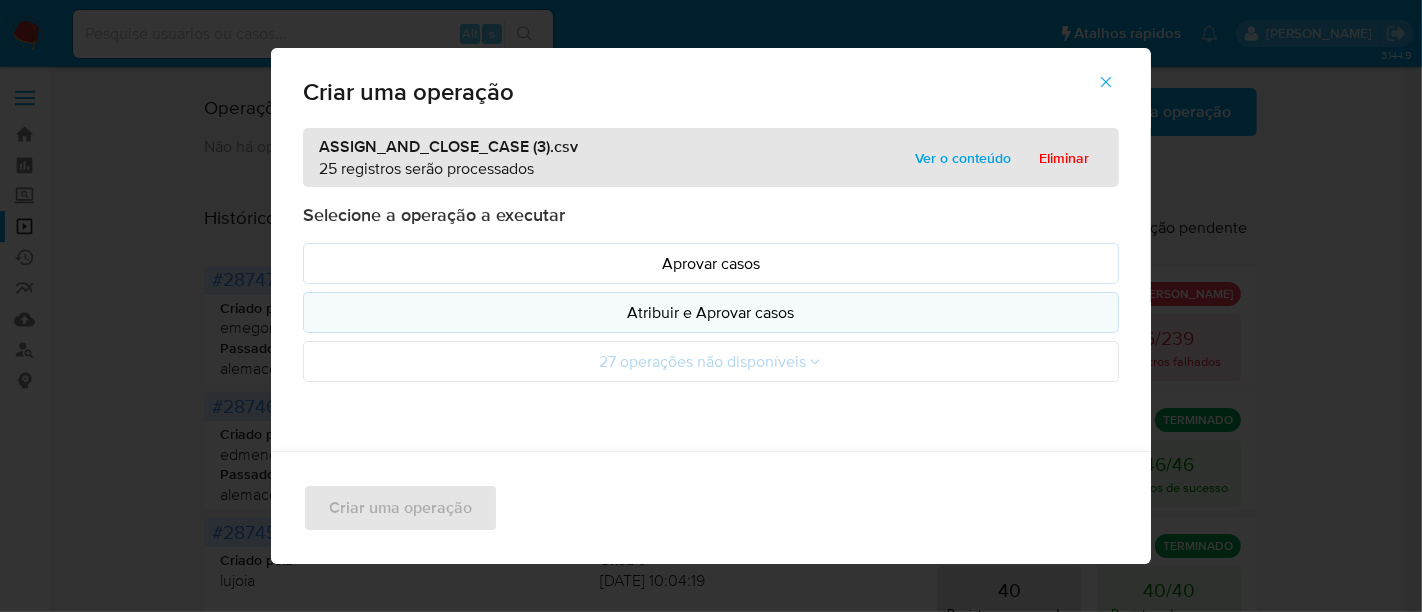 click on "Atribuir e Aprovar casos" at bounding box center [711, 312] 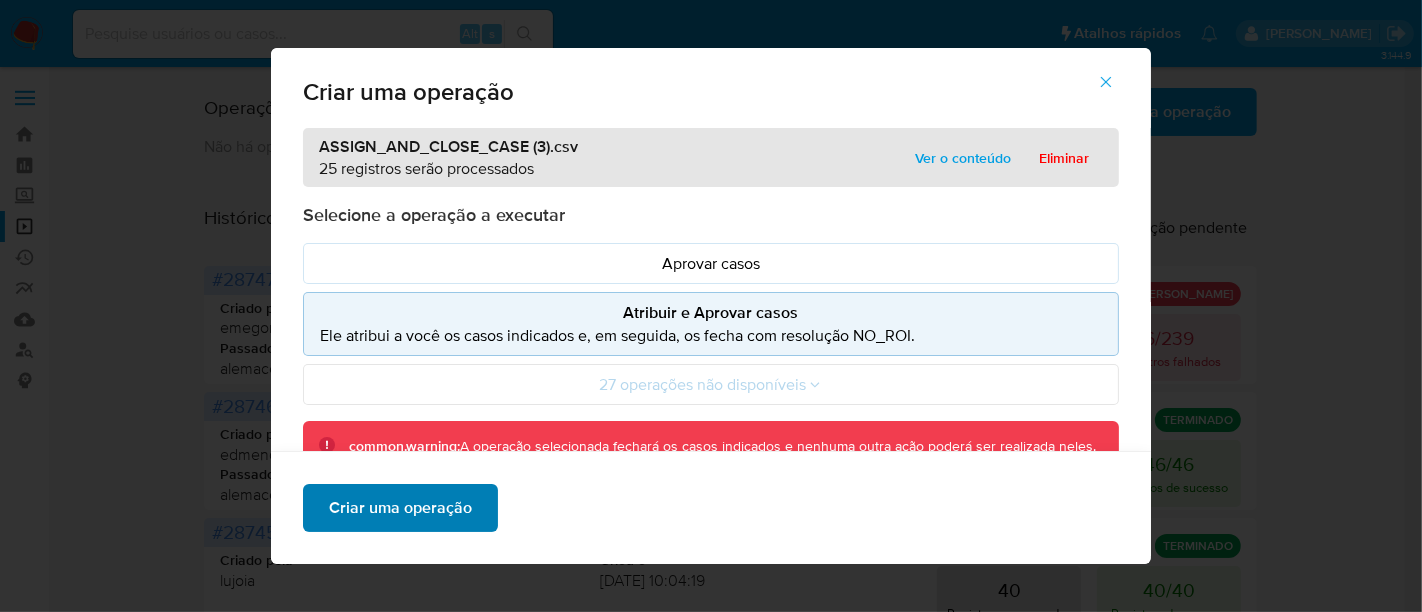 click on "Criar uma operação" at bounding box center (400, 508) 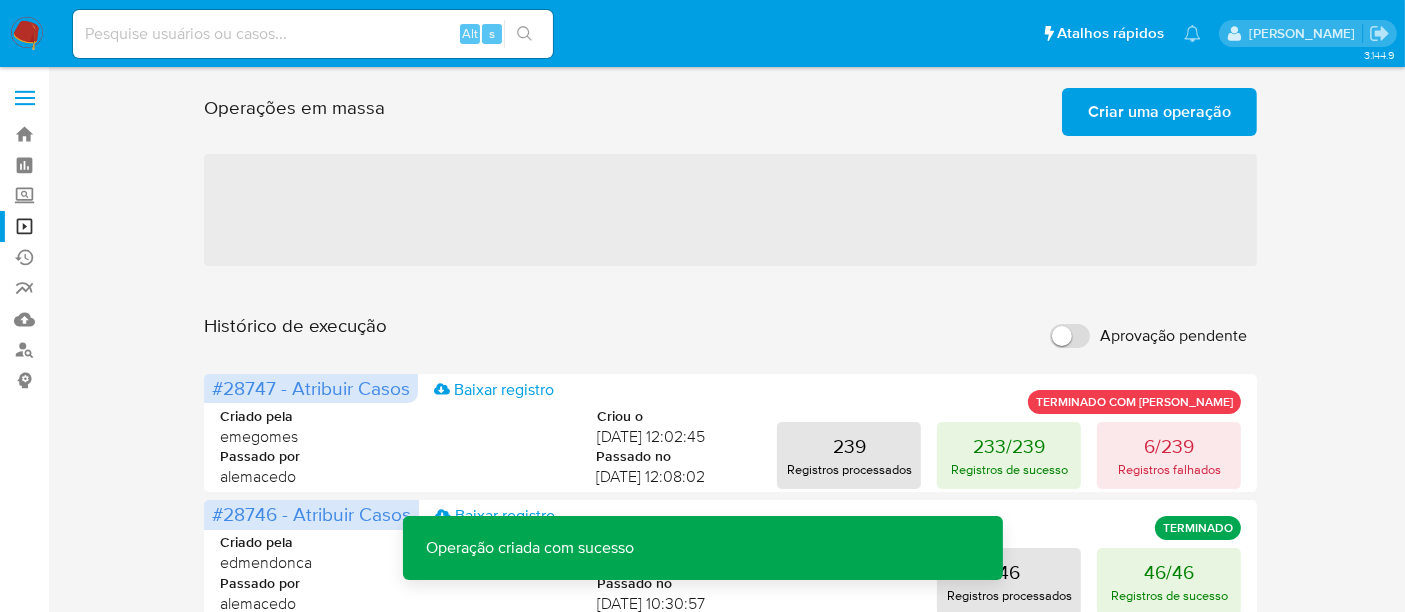 click on "Criar uma operação" at bounding box center [1159, 112] 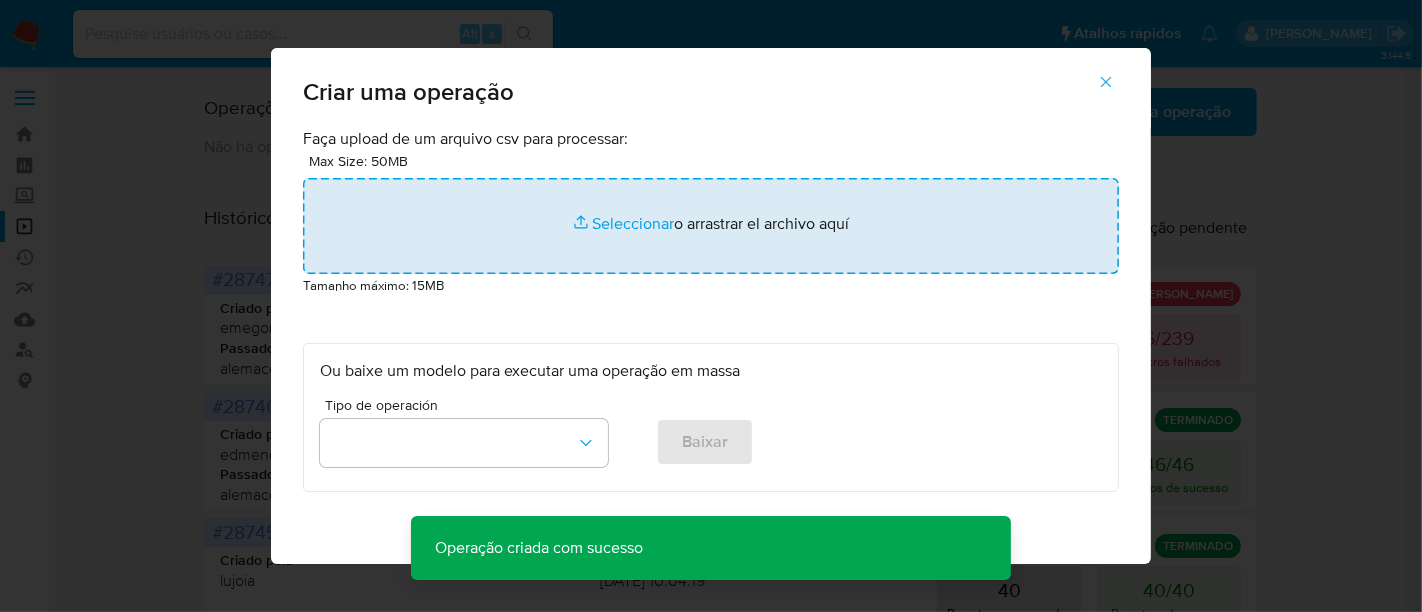 click at bounding box center [711, 226] 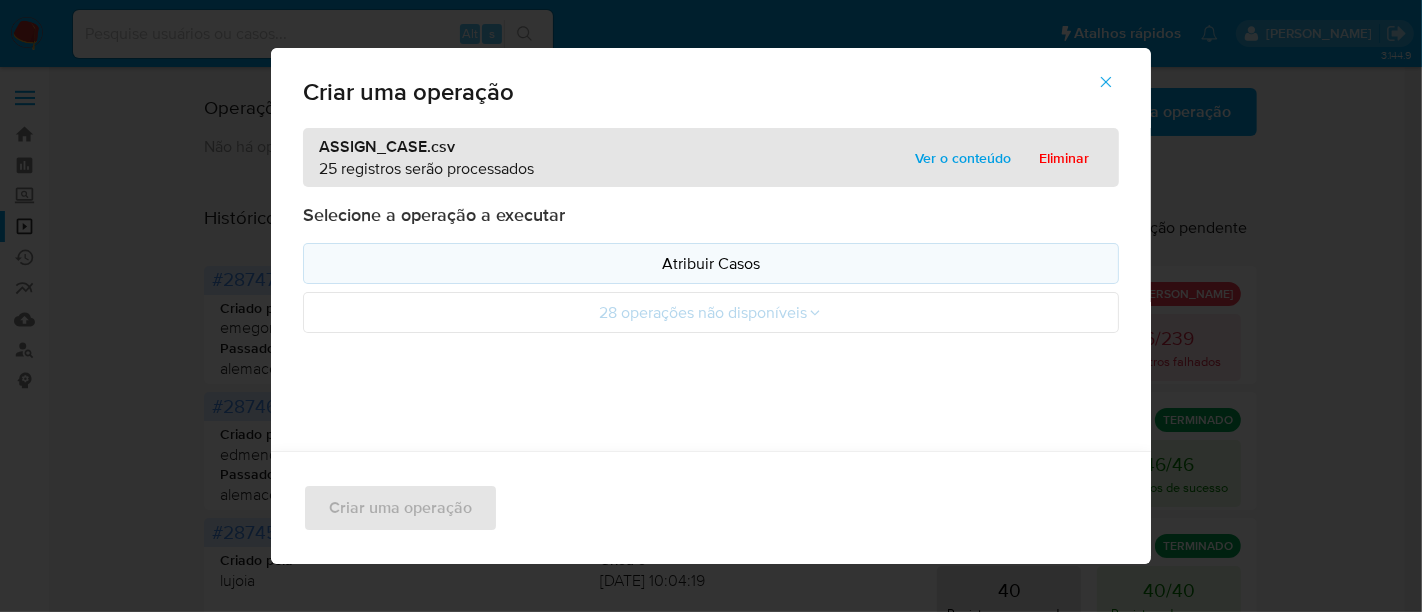 click on "Atribuir Casos" at bounding box center (711, 263) 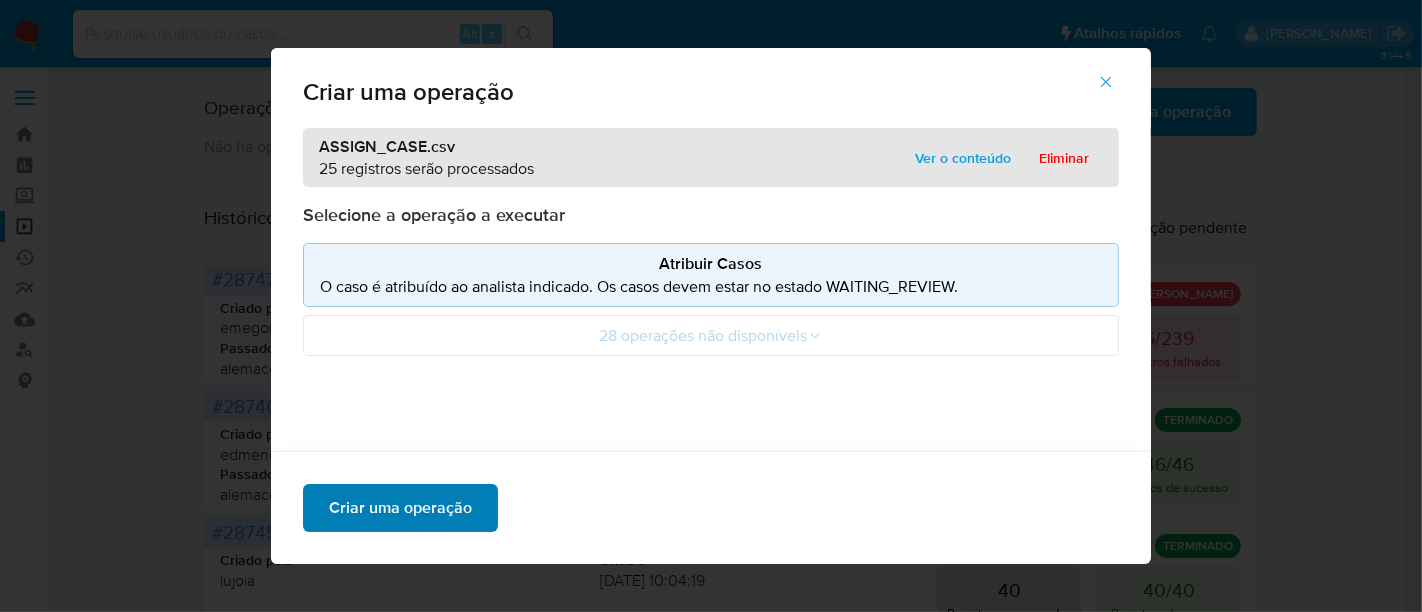 click on "Criar uma operação" at bounding box center (400, 508) 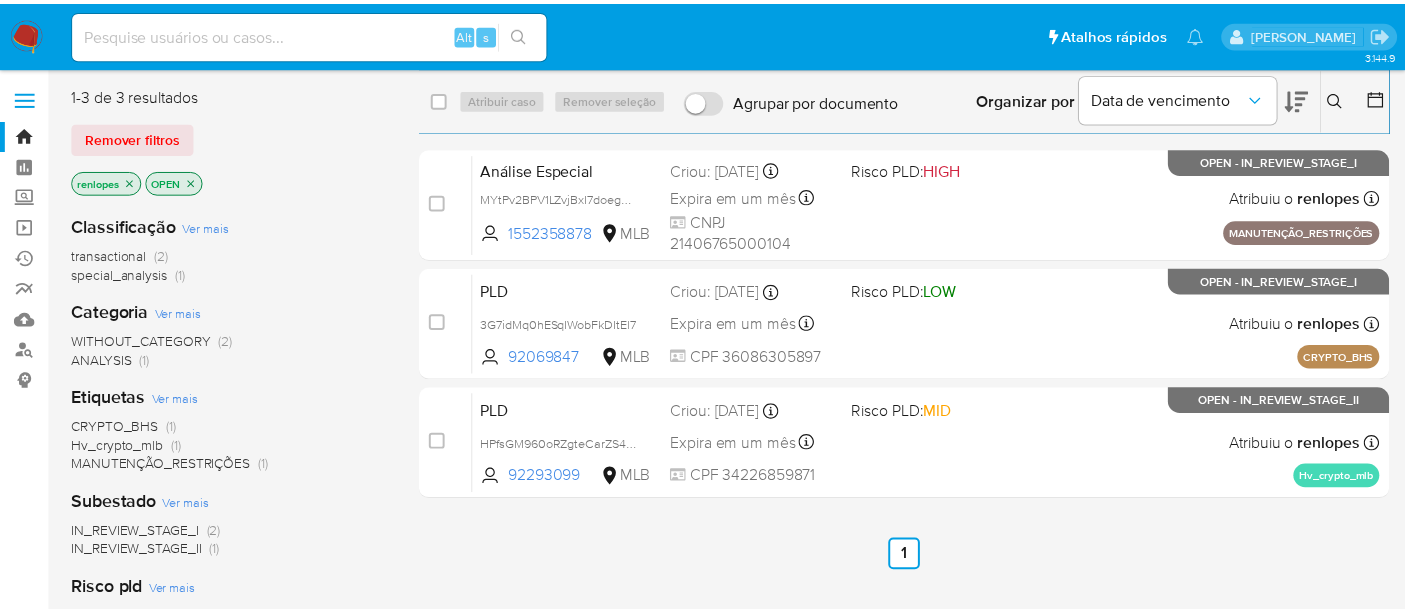scroll, scrollTop: 0, scrollLeft: 0, axis: both 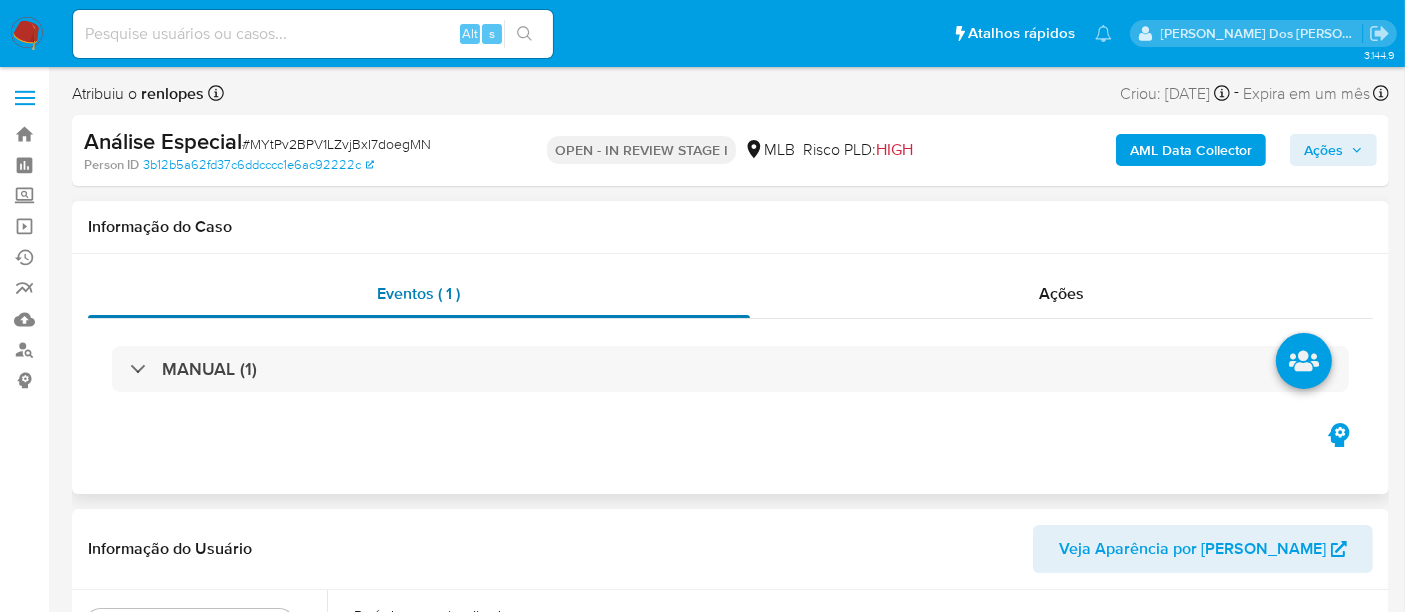 select on "10" 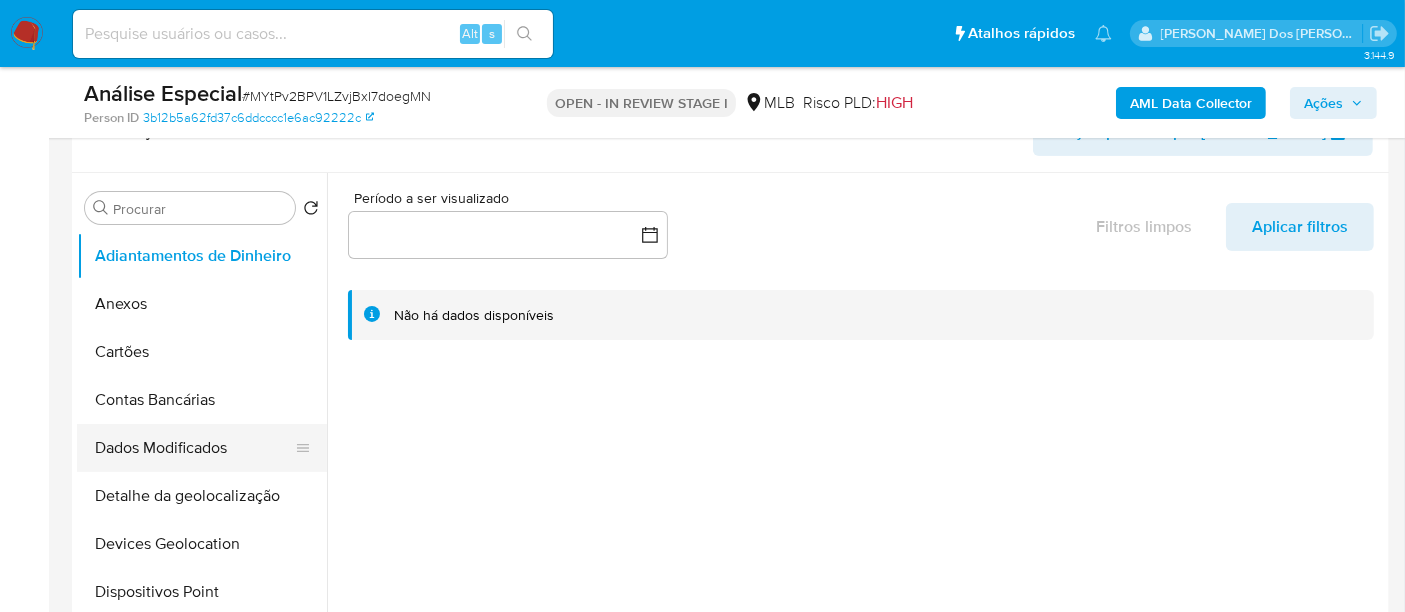 scroll, scrollTop: 444, scrollLeft: 0, axis: vertical 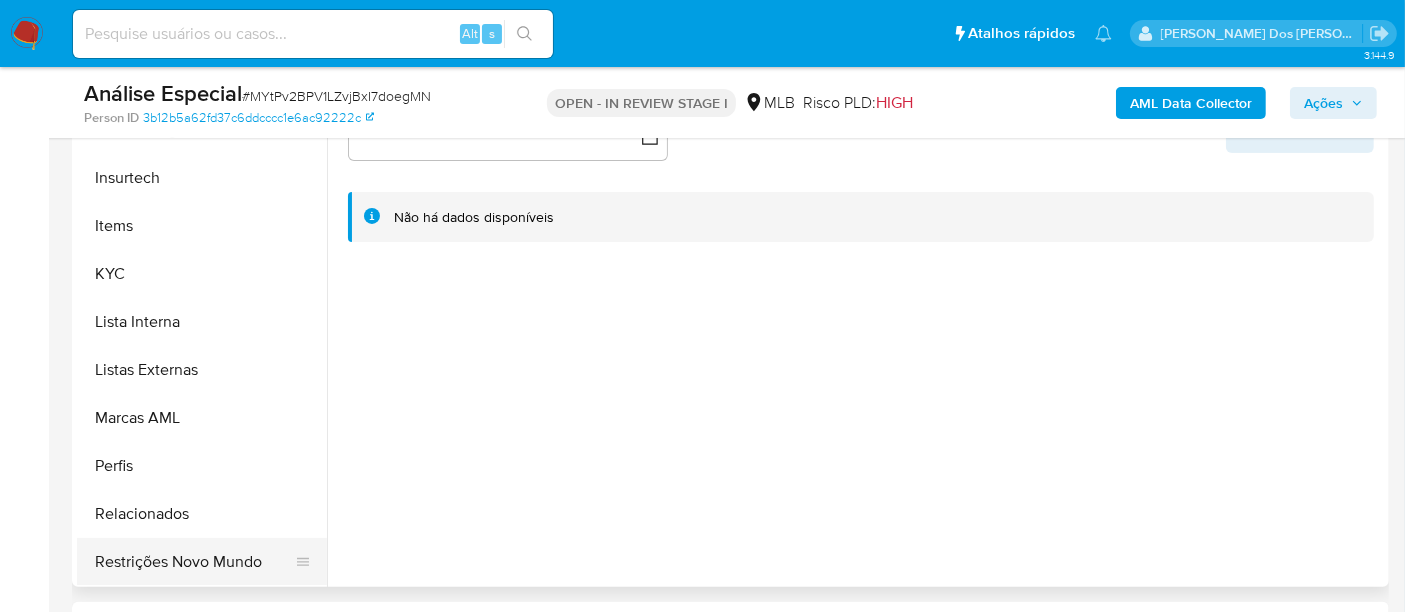 click on "Restrições Novo Mundo" at bounding box center (194, 562) 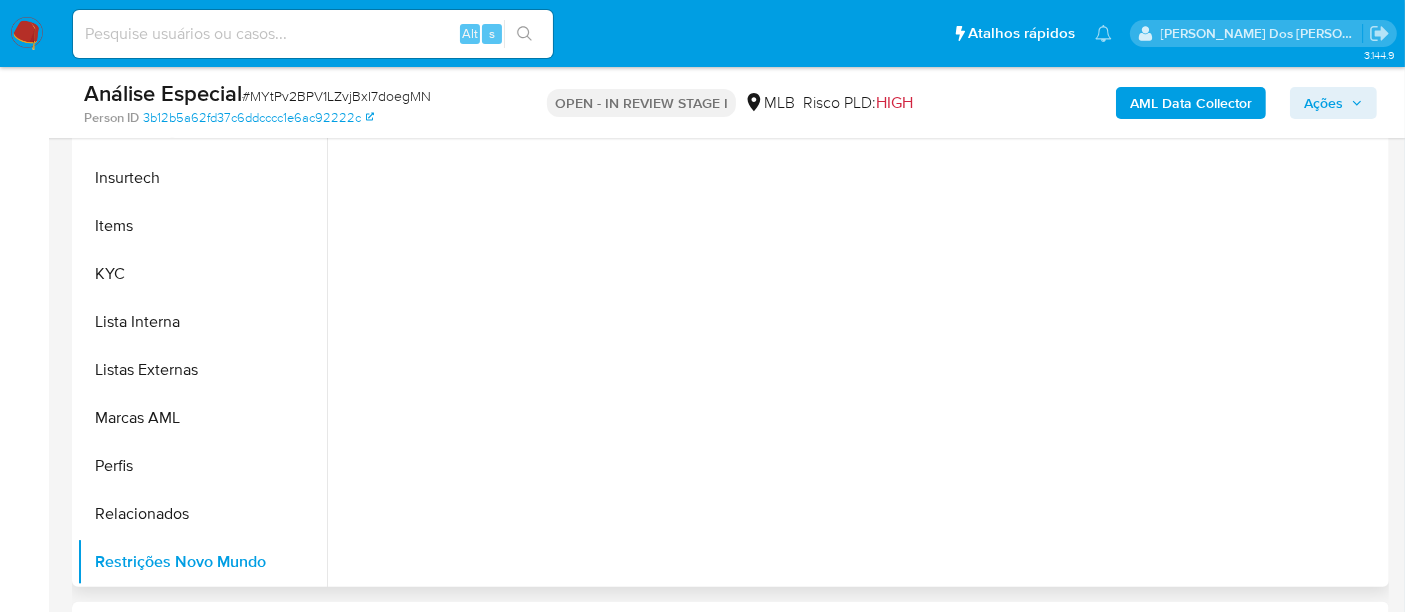 scroll, scrollTop: 333, scrollLeft: 0, axis: vertical 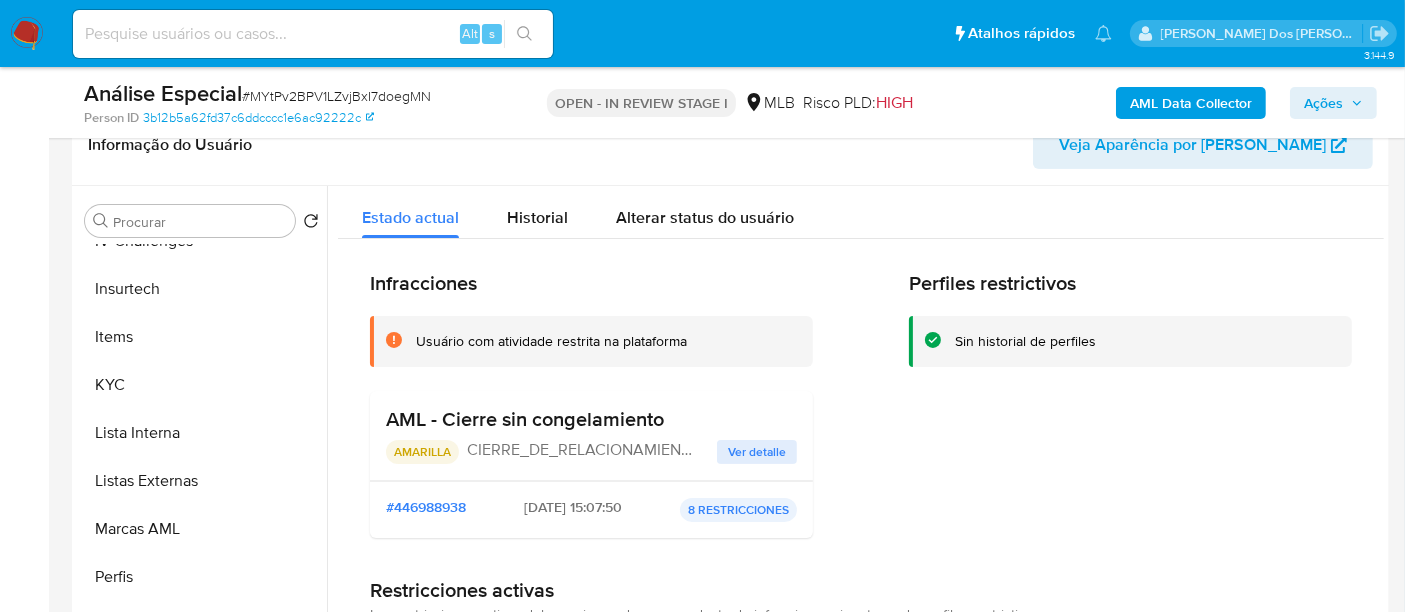 type 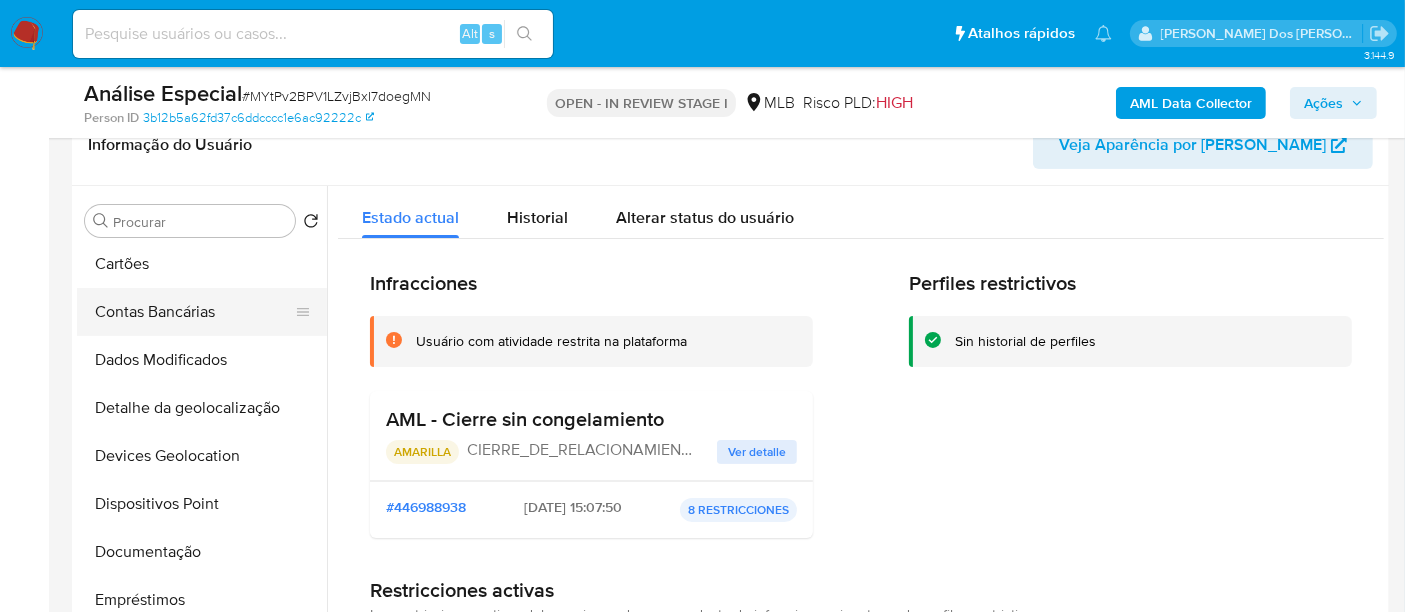 scroll, scrollTop: 66, scrollLeft: 0, axis: vertical 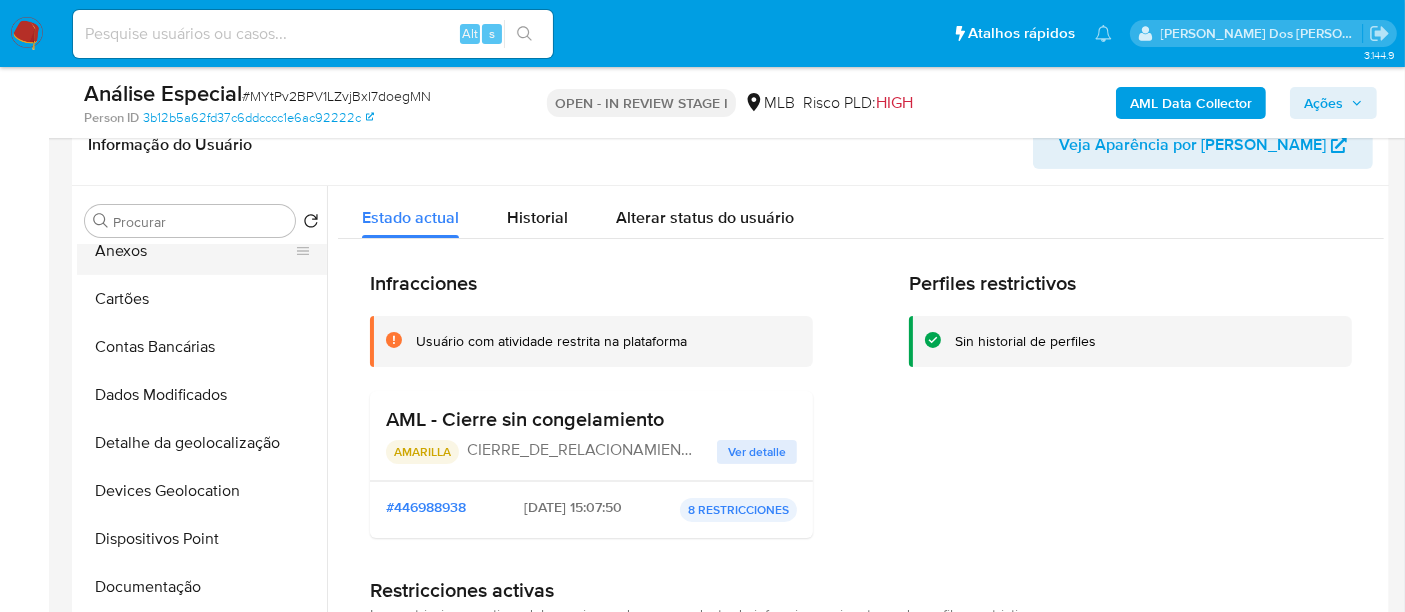 click on "Anexos" at bounding box center [194, 251] 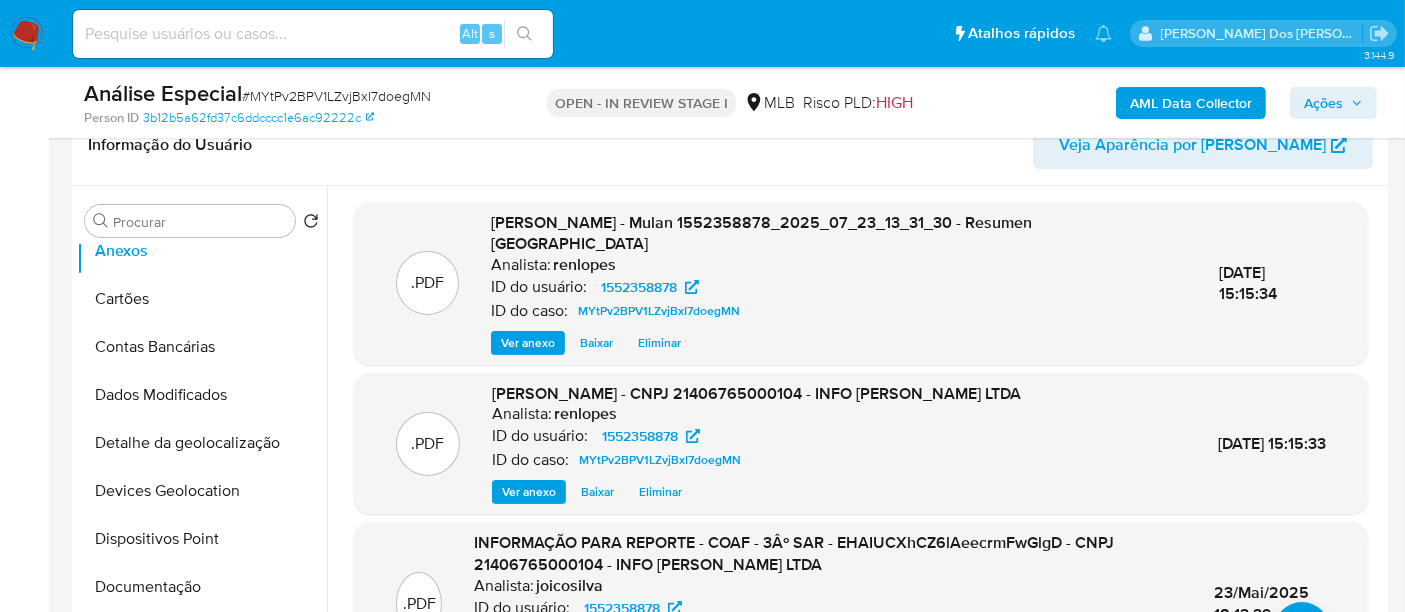click on "Ações" at bounding box center [1323, 103] 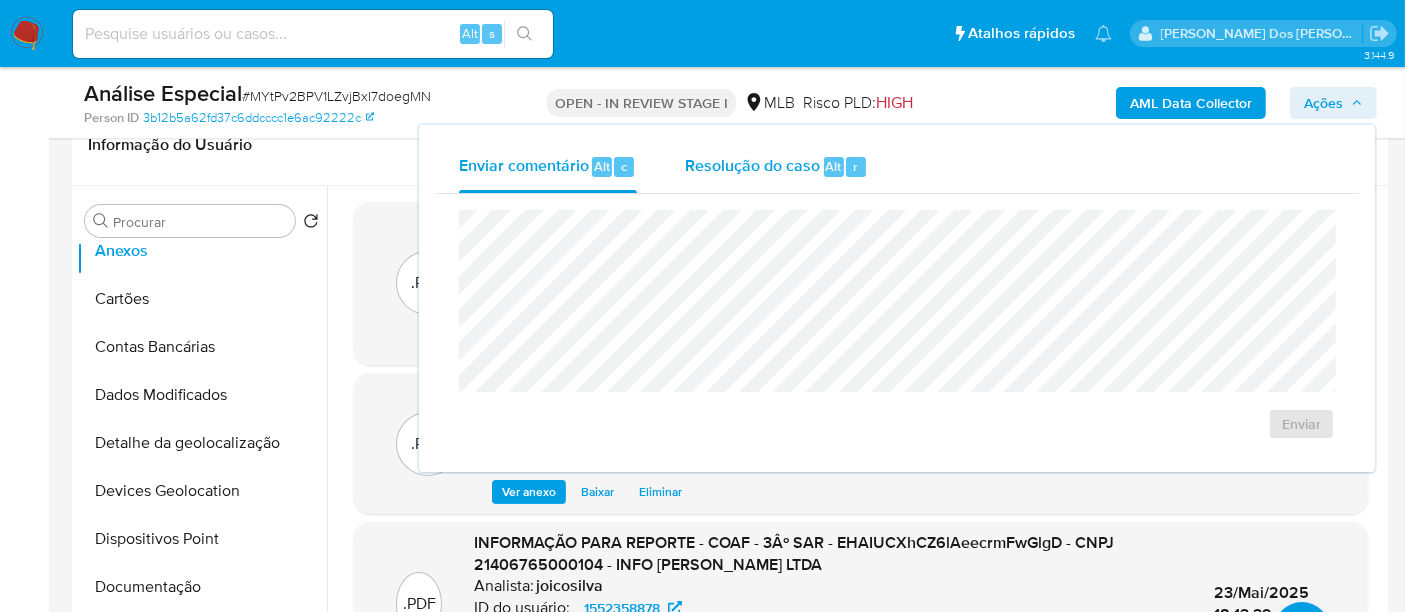 click on "Resolução do caso" at bounding box center [752, 165] 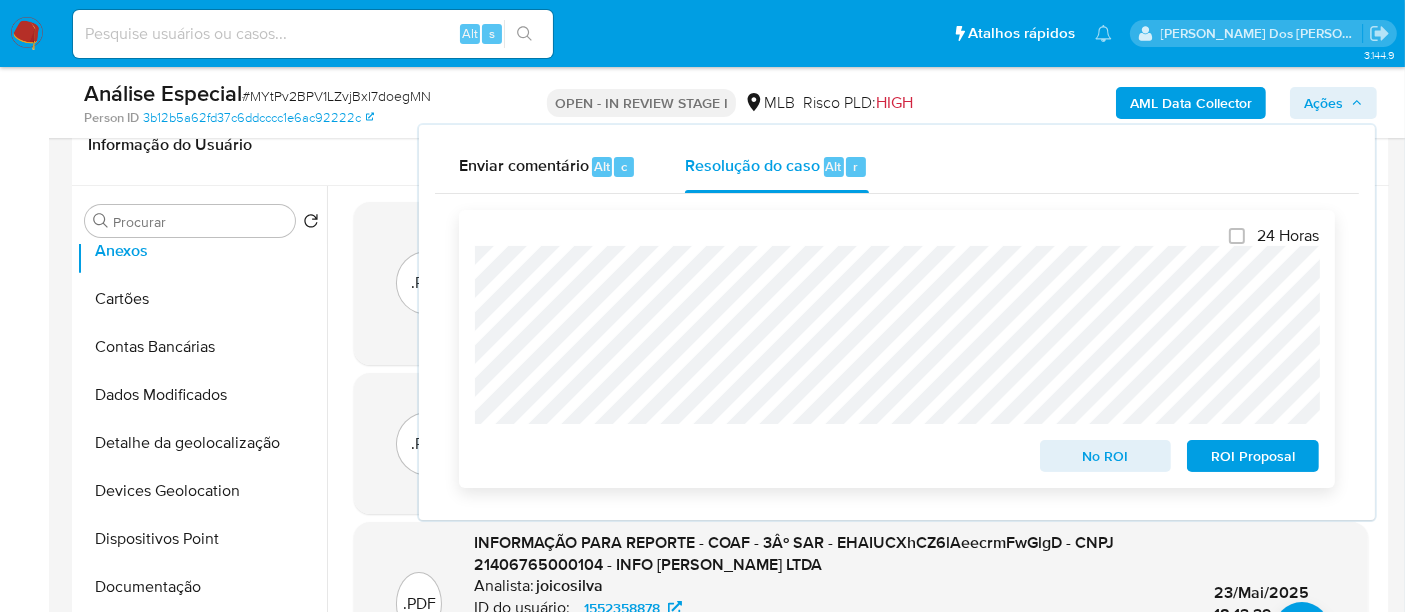 click on "No ROI" at bounding box center (1106, 456) 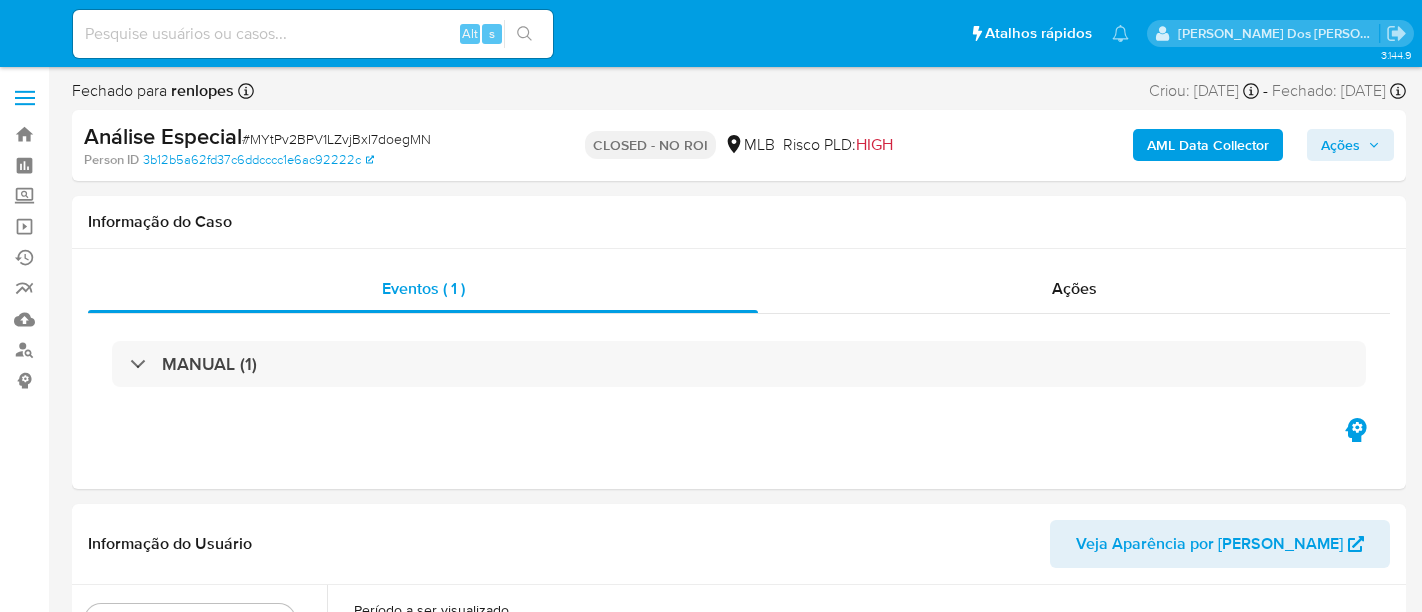 select on "10" 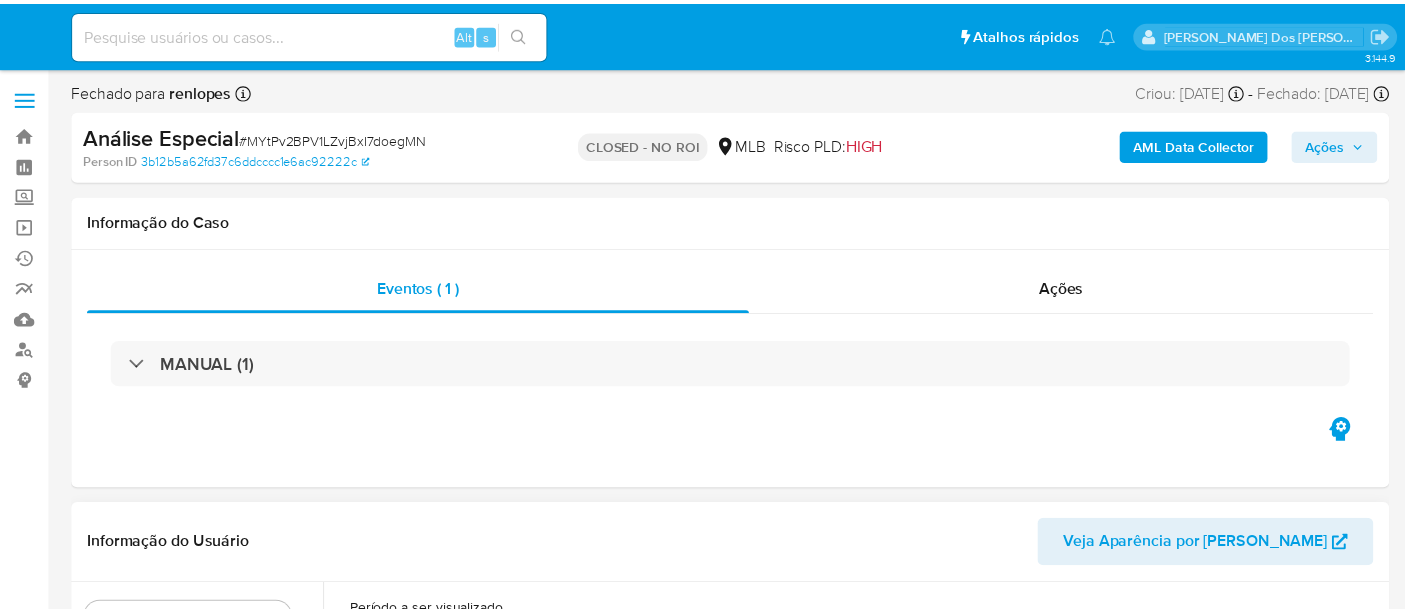 scroll, scrollTop: 0, scrollLeft: 0, axis: both 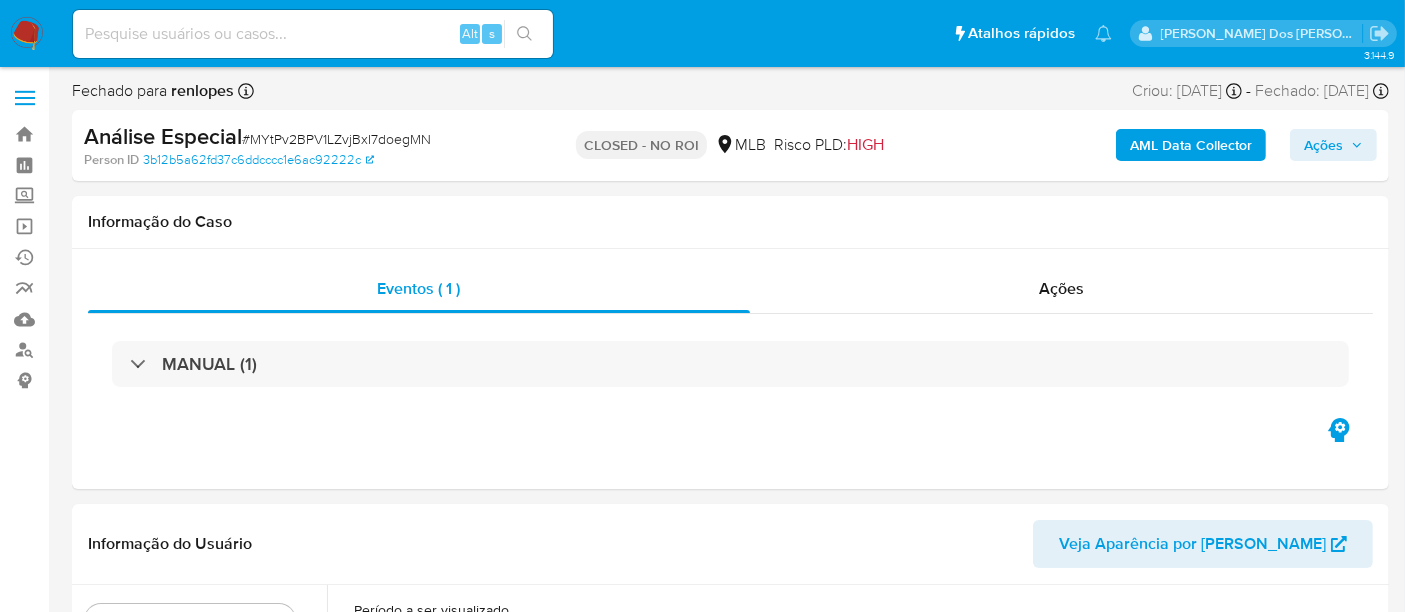 click at bounding box center [27, 34] 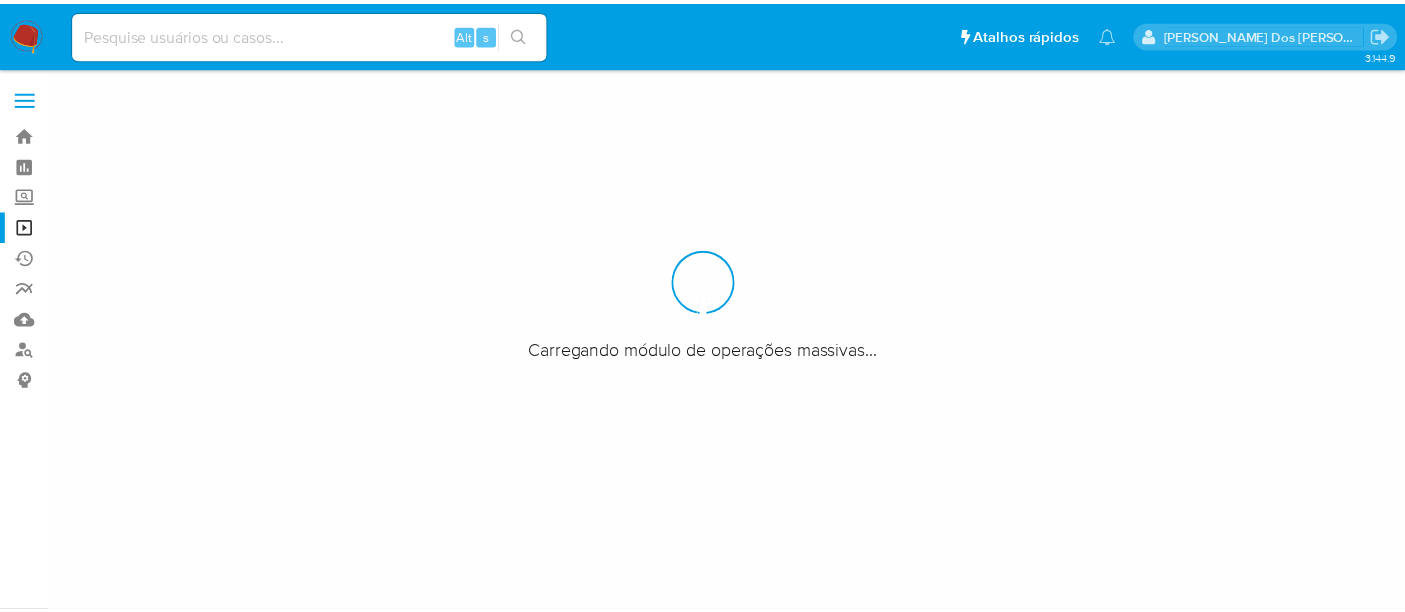 scroll, scrollTop: 0, scrollLeft: 0, axis: both 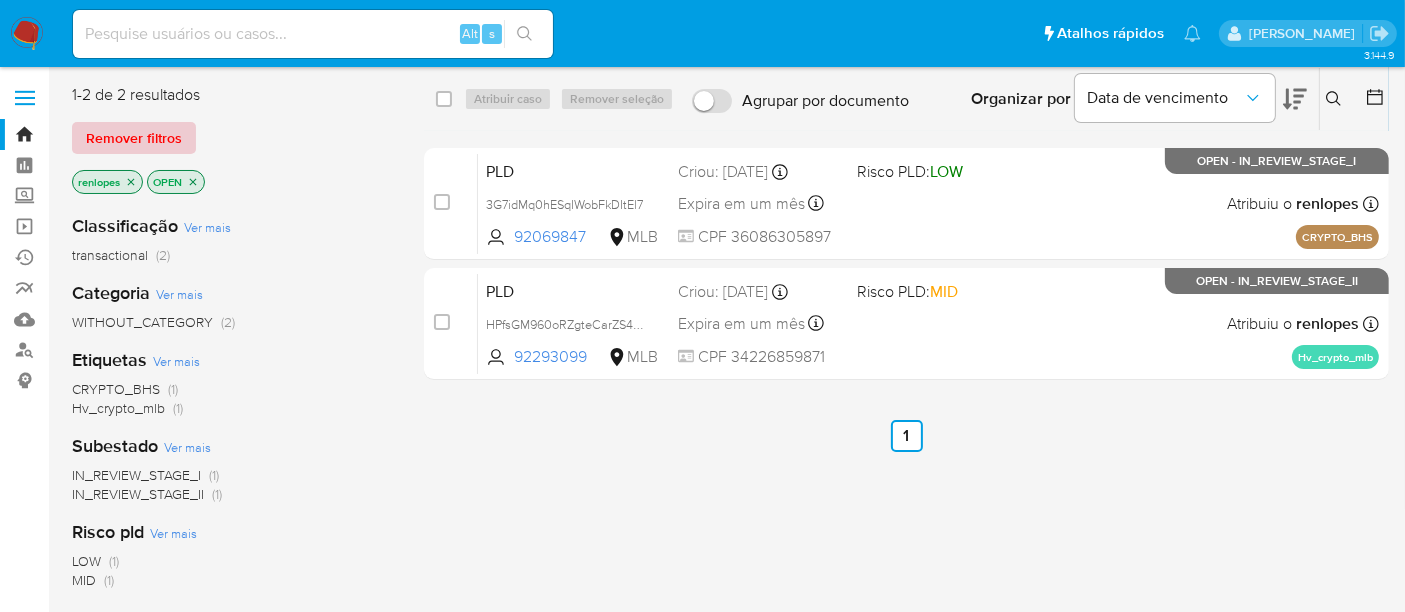 click on "Remover filtros" at bounding box center [134, 138] 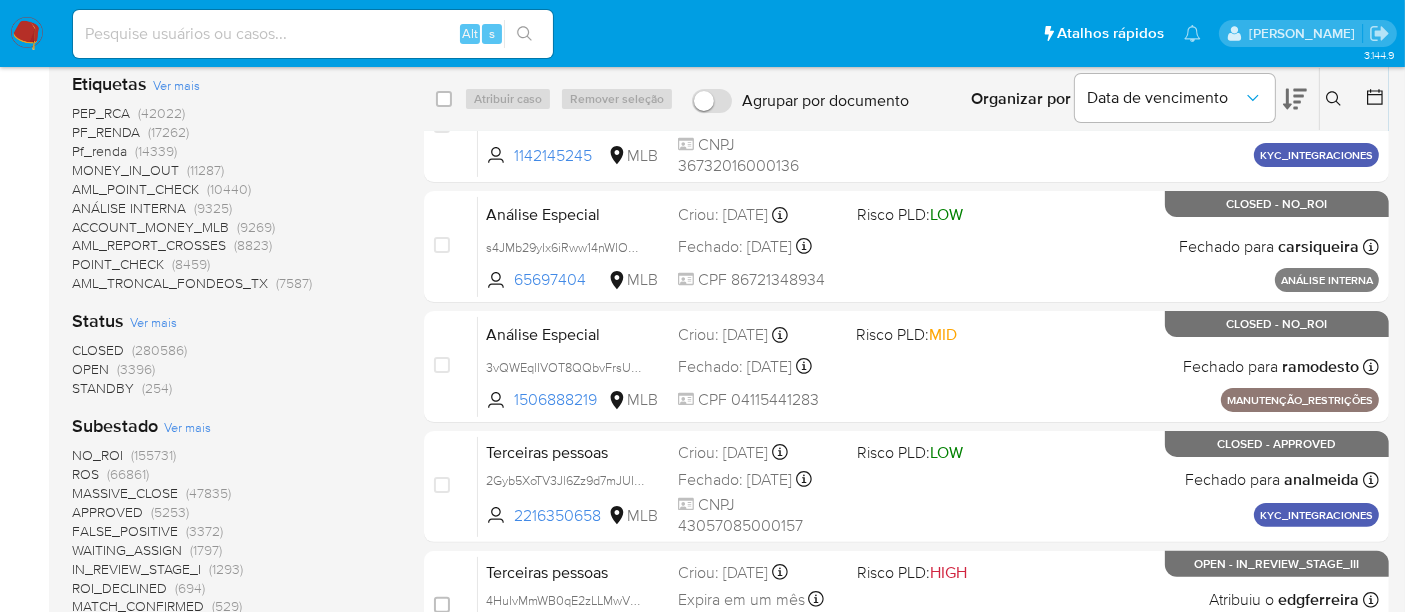 scroll, scrollTop: 444, scrollLeft: 0, axis: vertical 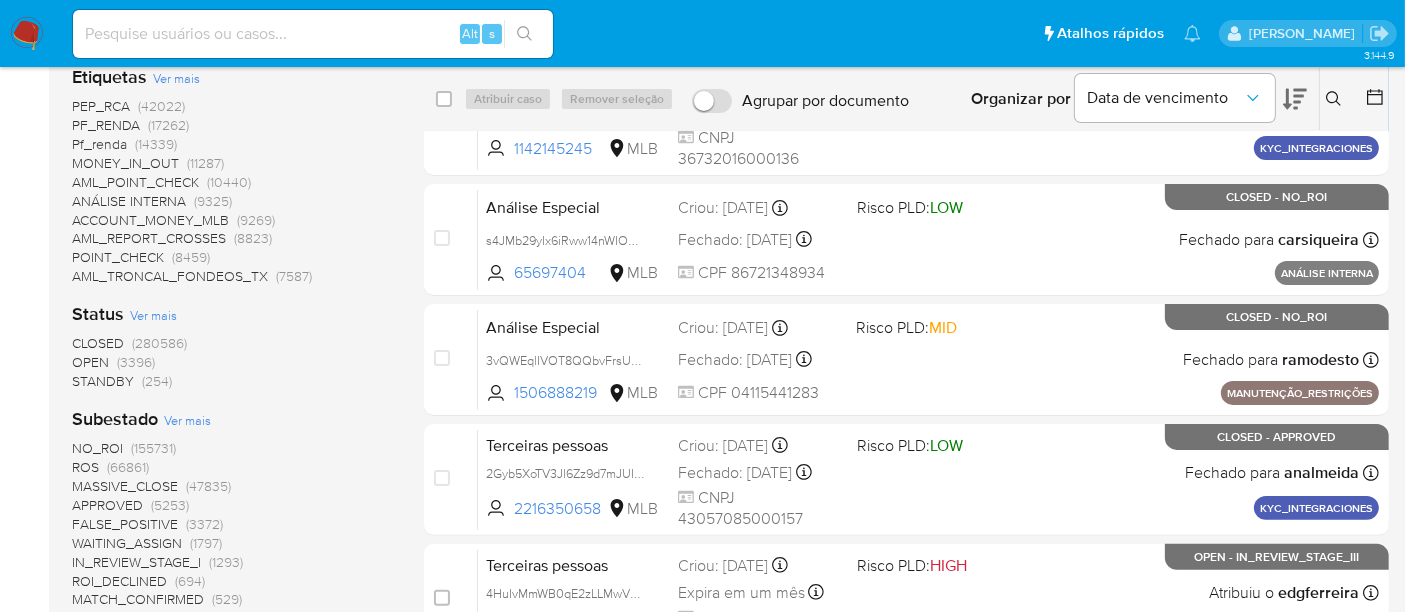 click on "STANDBY" at bounding box center (103, 381) 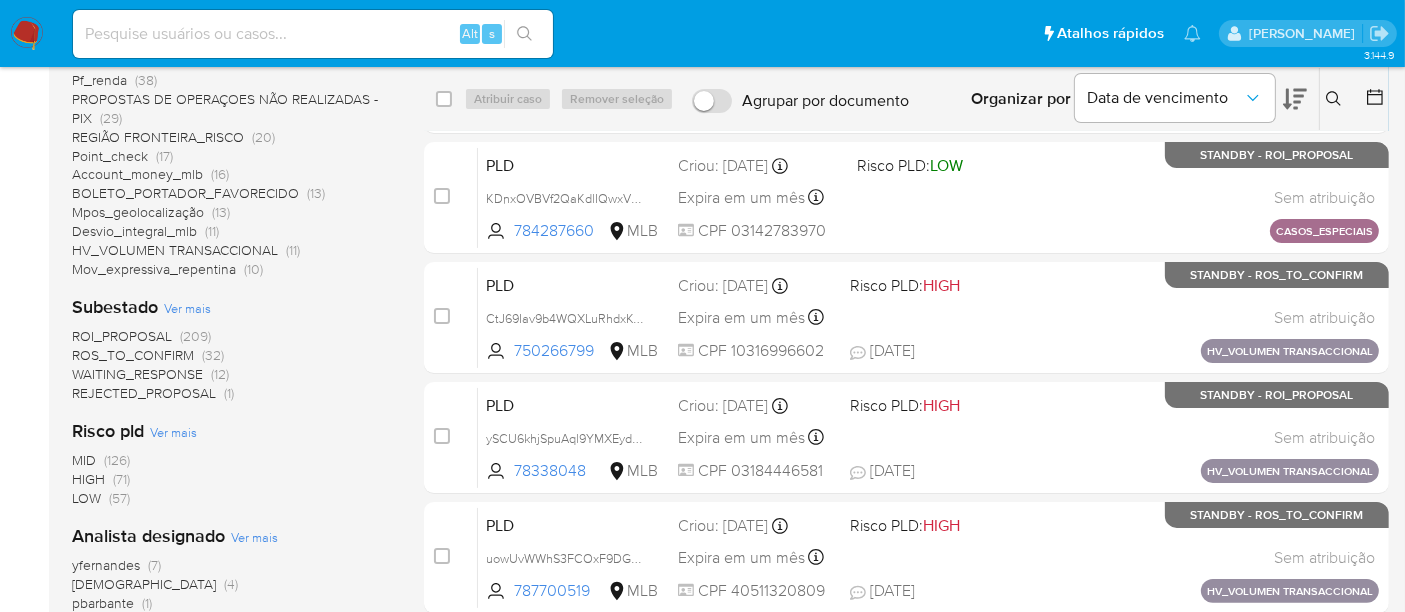 scroll, scrollTop: 333, scrollLeft: 0, axis: vertical 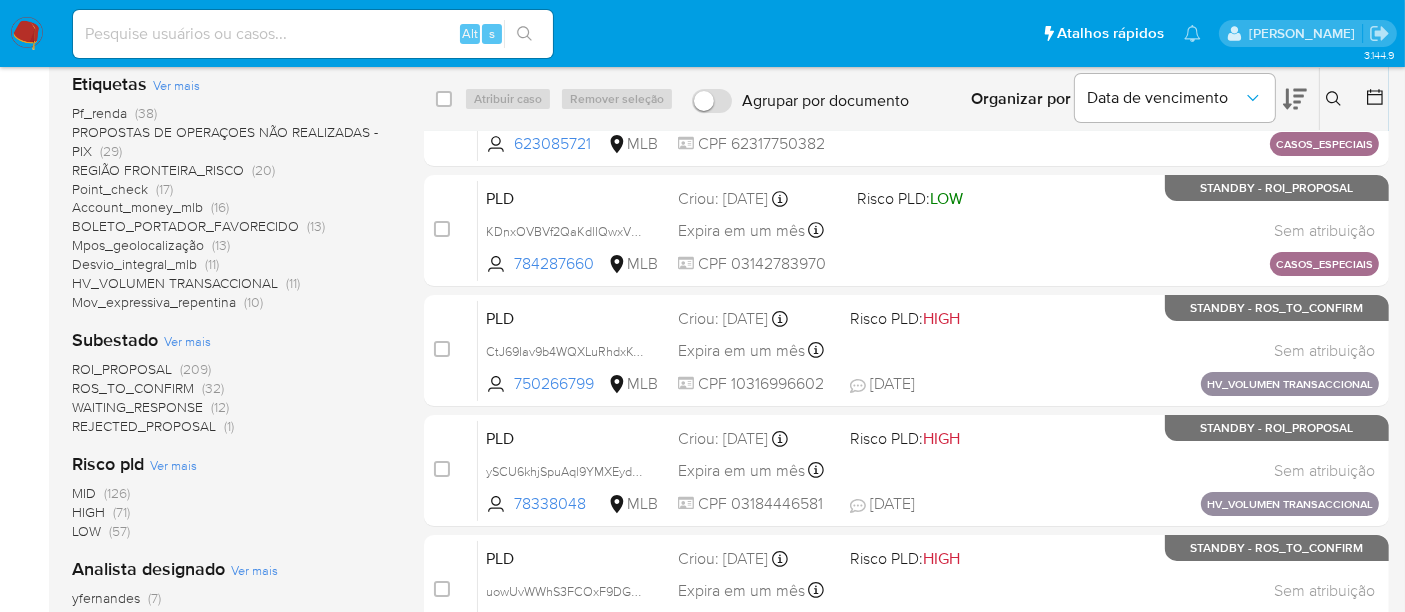 click on "REJECTED_PROPOSAL" at bounding box center (144, 426) 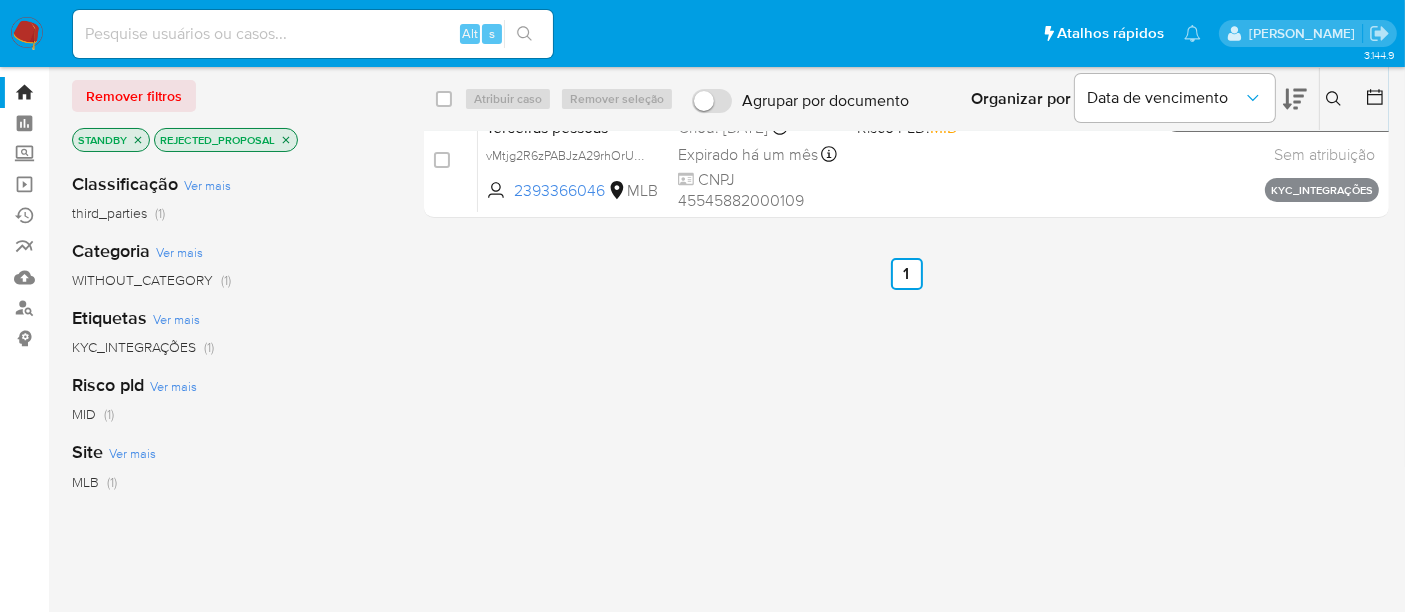 scroll, scrollTop: 0, scrollLeft: 0, axis: both 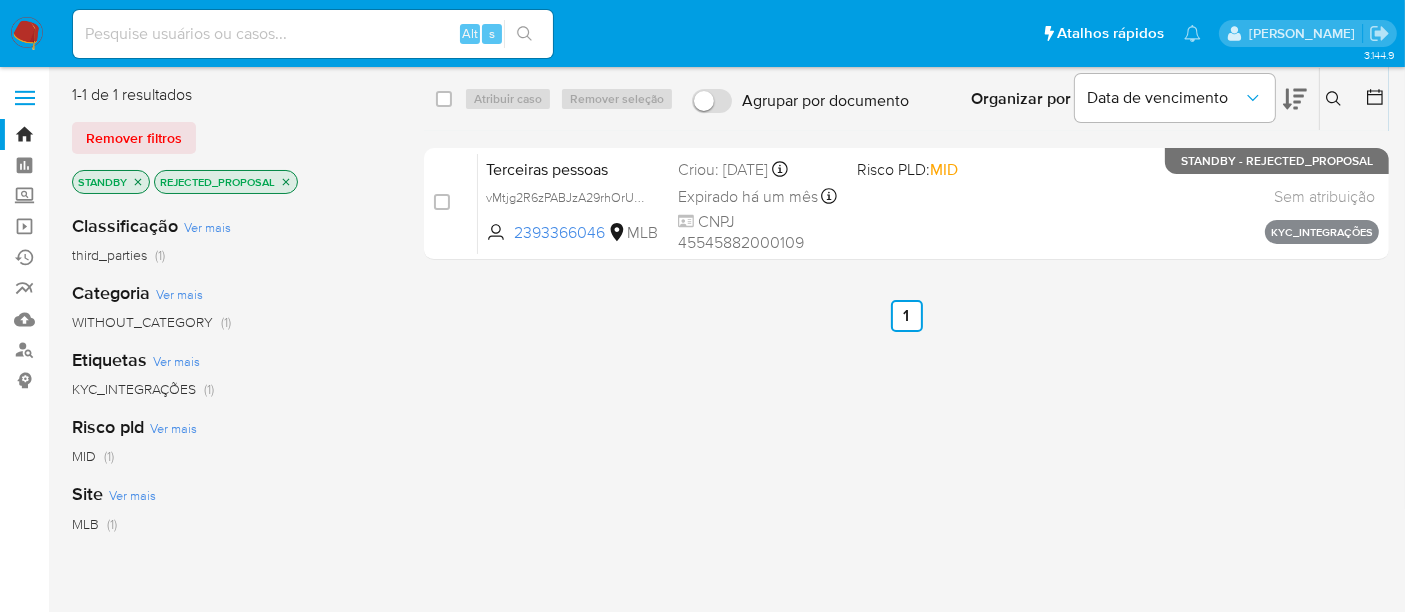click 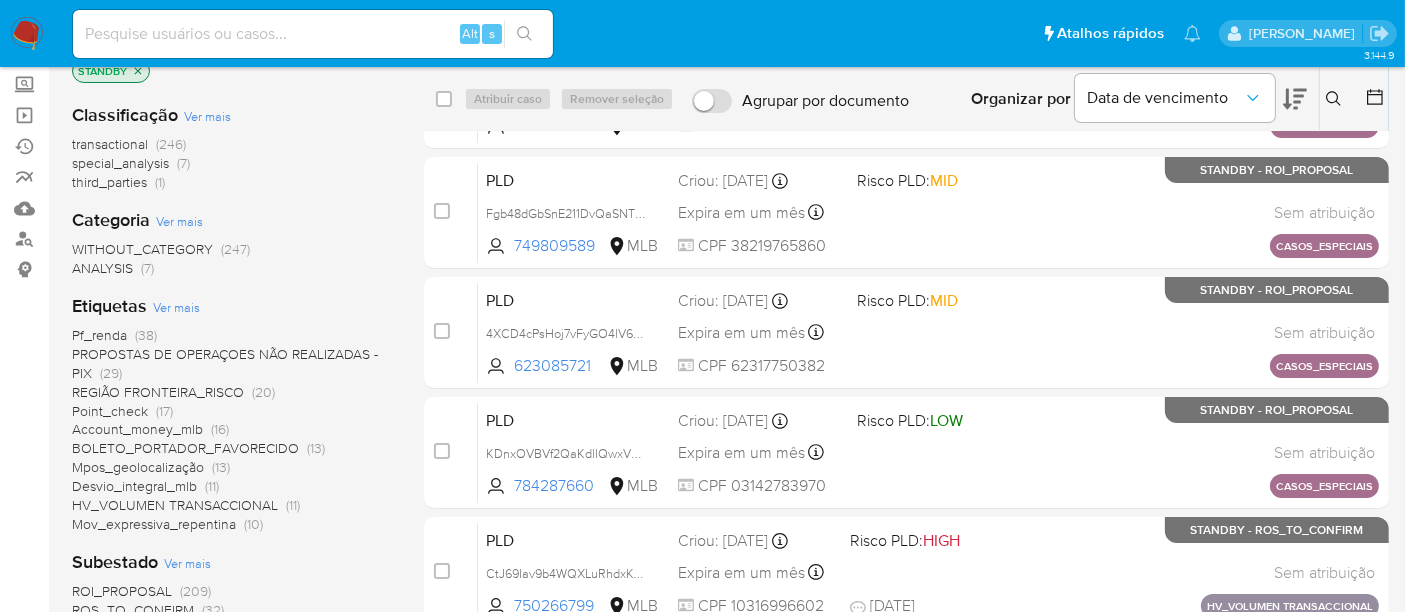 scroll, scrollTop: 444, scrollLeft: 0, axis: vertical 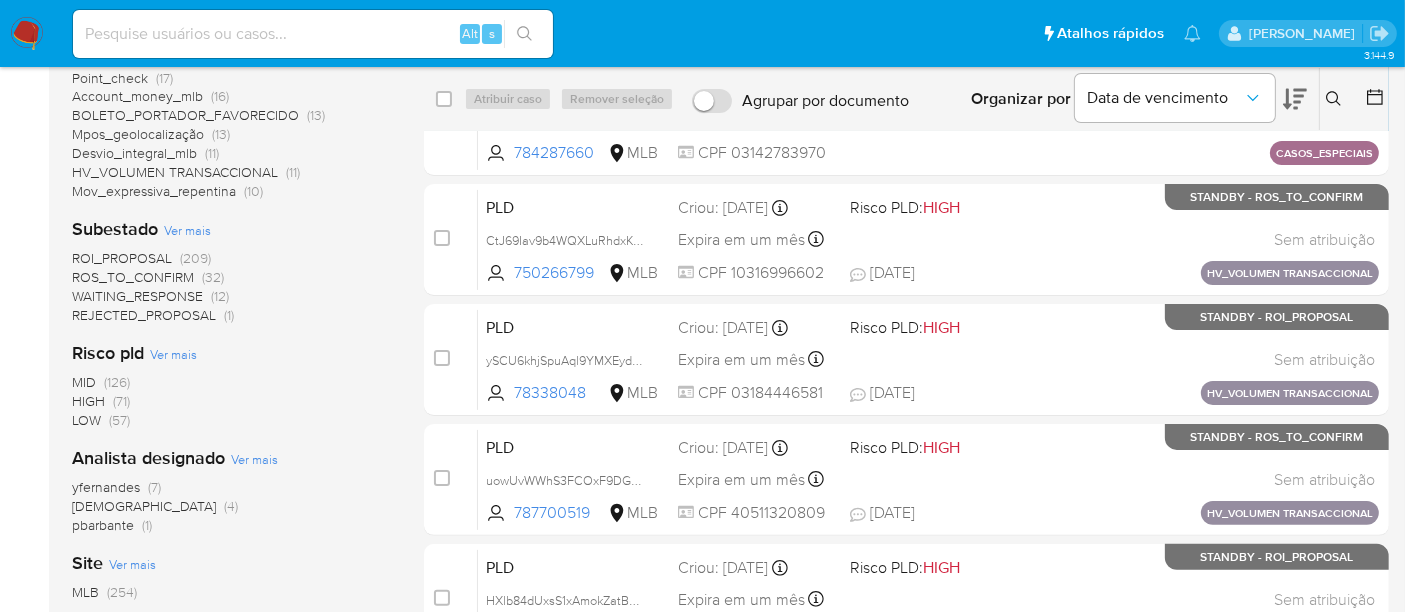 click on "ROI_PROPOSAL" at bounding box center [122, 258] 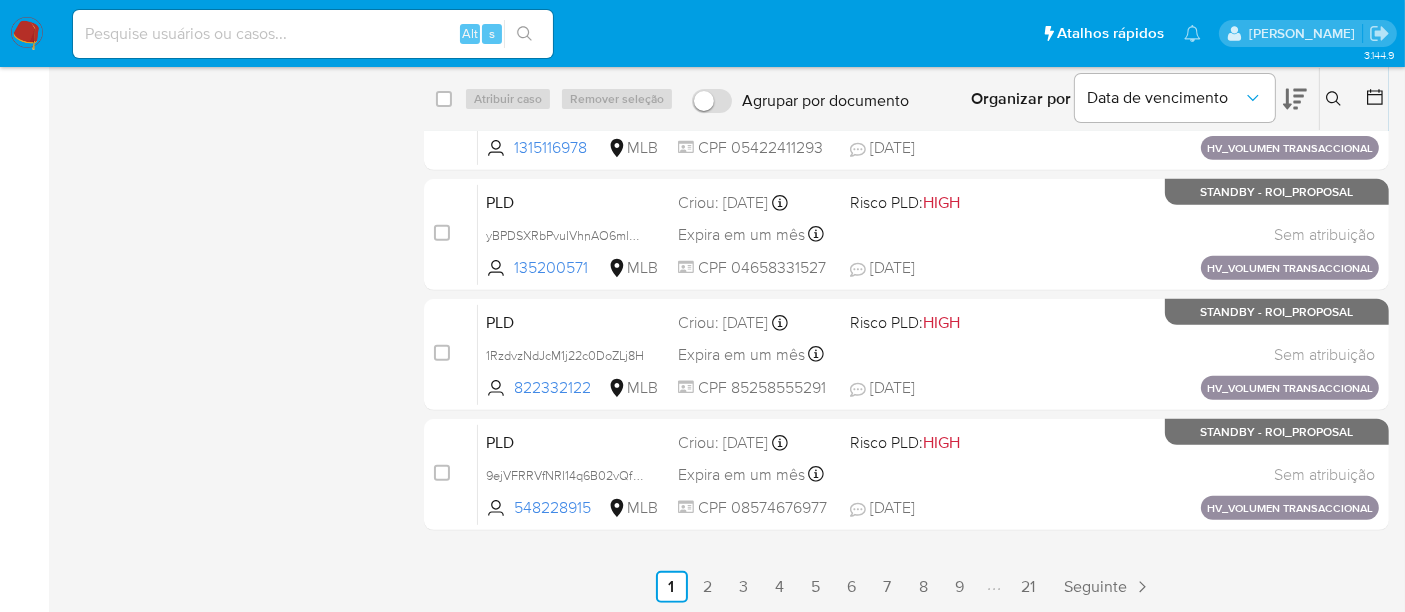 scroll, scrollTop: 811, scrollLeft: 0, axis: vertical 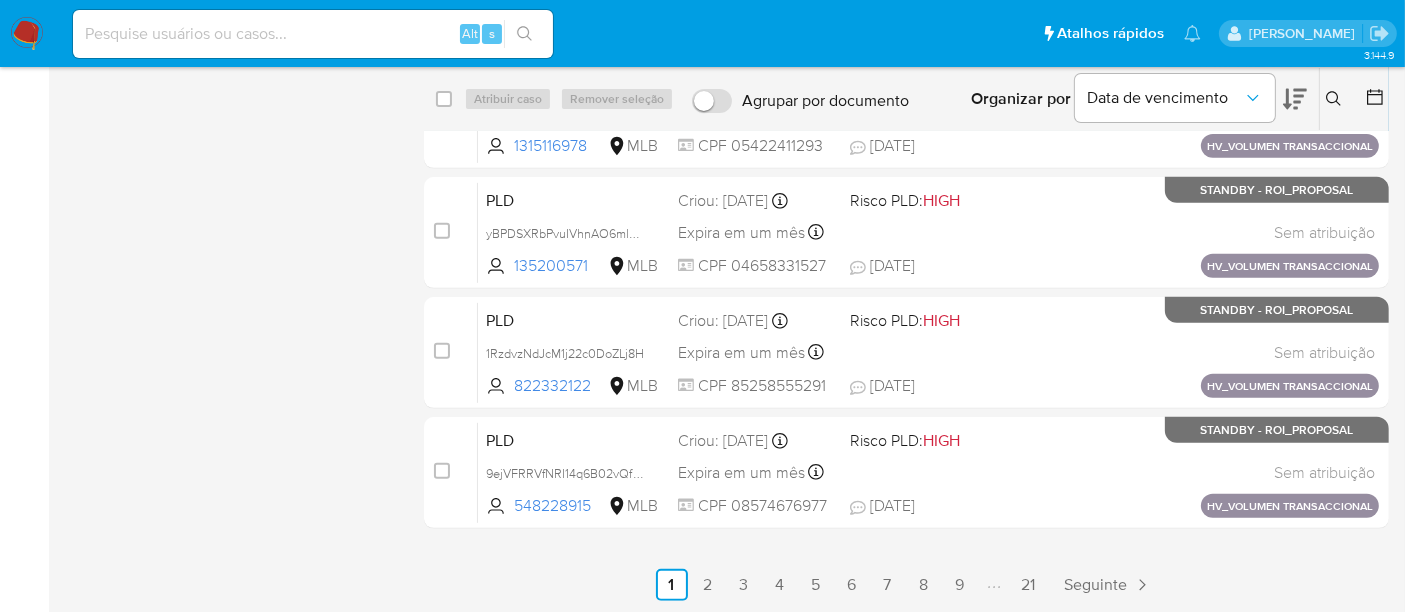 click on "9" at bounding box center (960, 585) 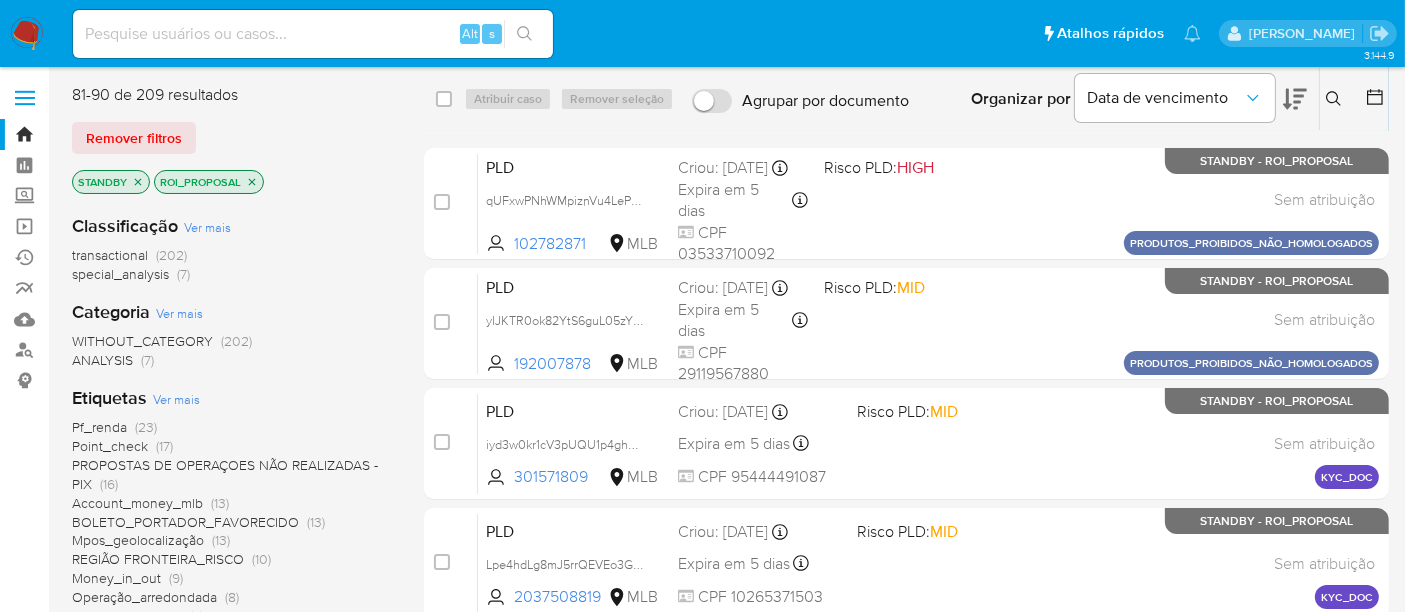click 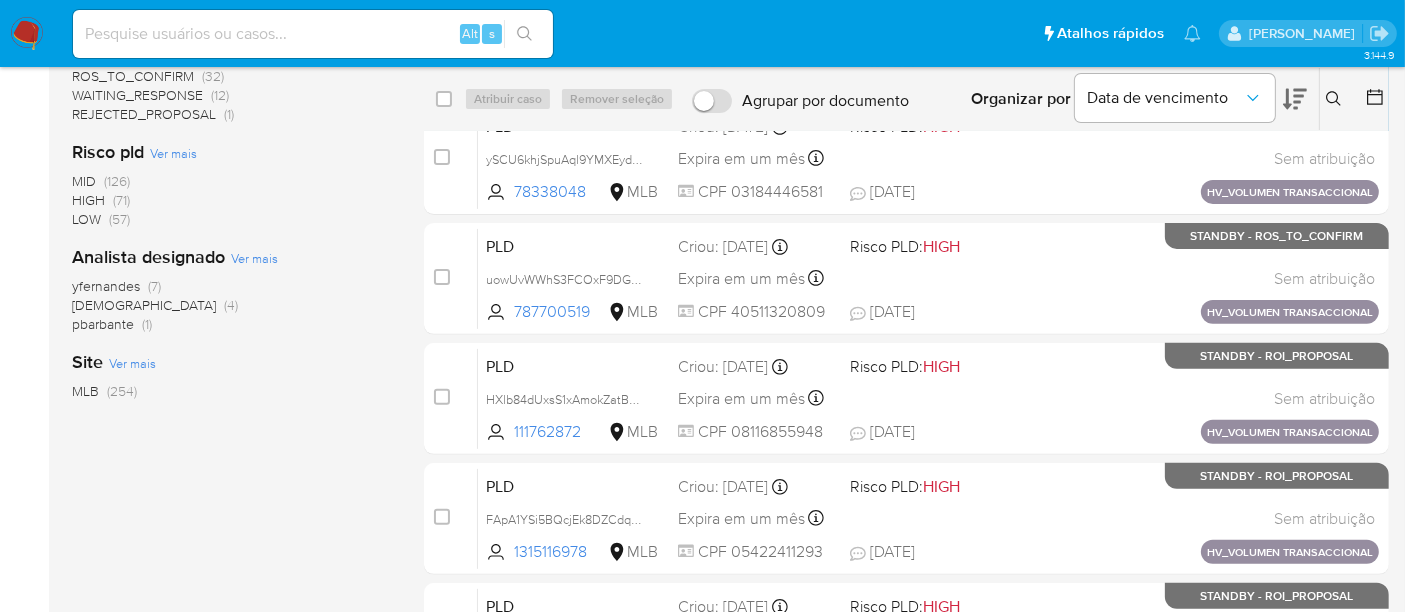 scroll, scrollTop: 666, scrollLeft: 0, axis: vertical 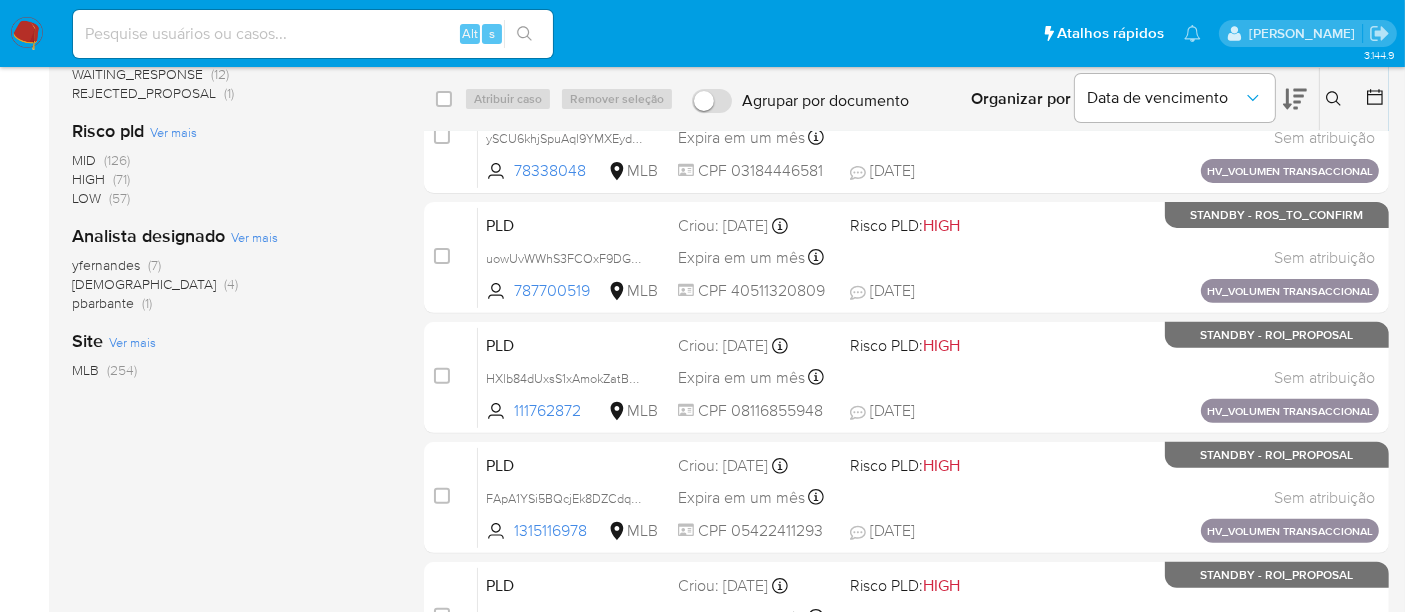 click on "yfernandes" at bounding box center [106, 265] 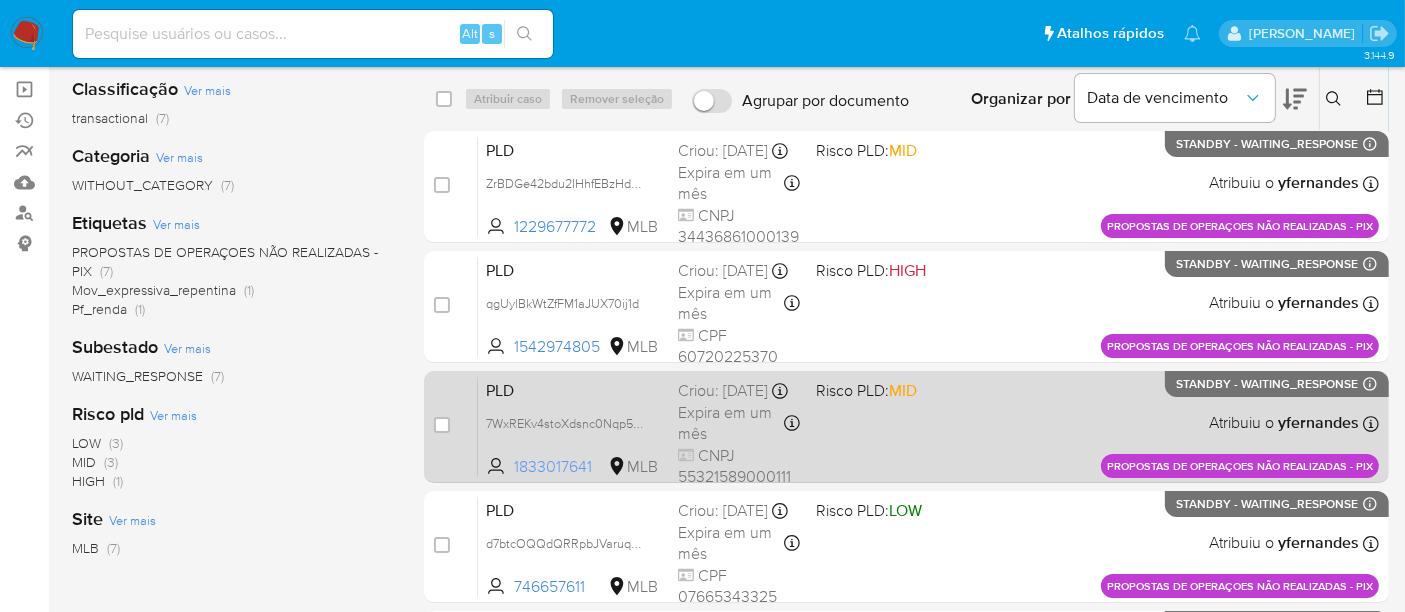 scroll, scrollTop: 0, scrollLeft: 0, axis: both 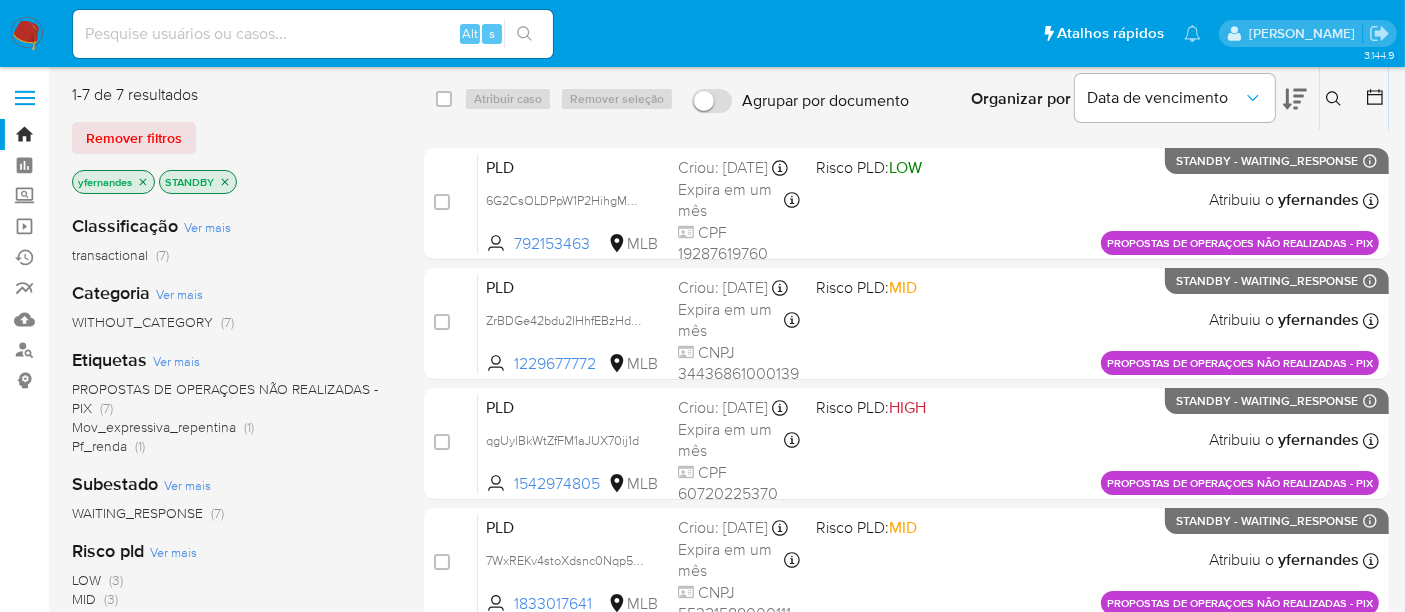 click at bounding box center [27, 34] 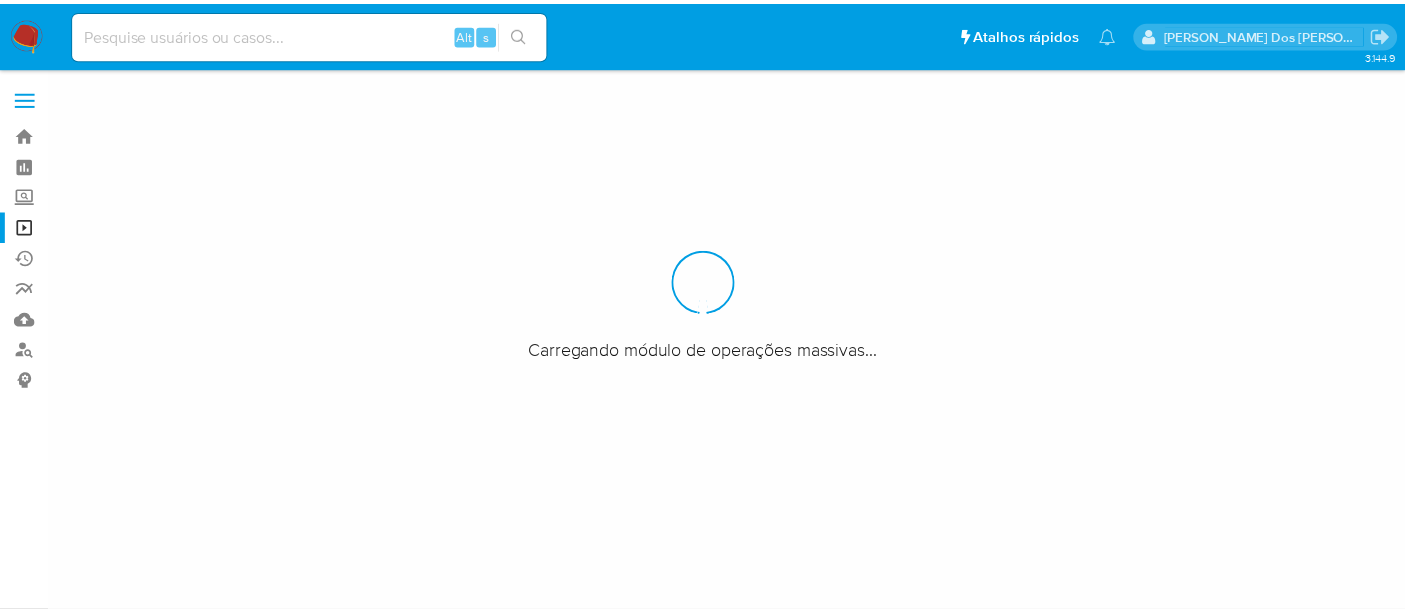 scroll, scrollTop: 0, scrollLeft: 0, axis: both 